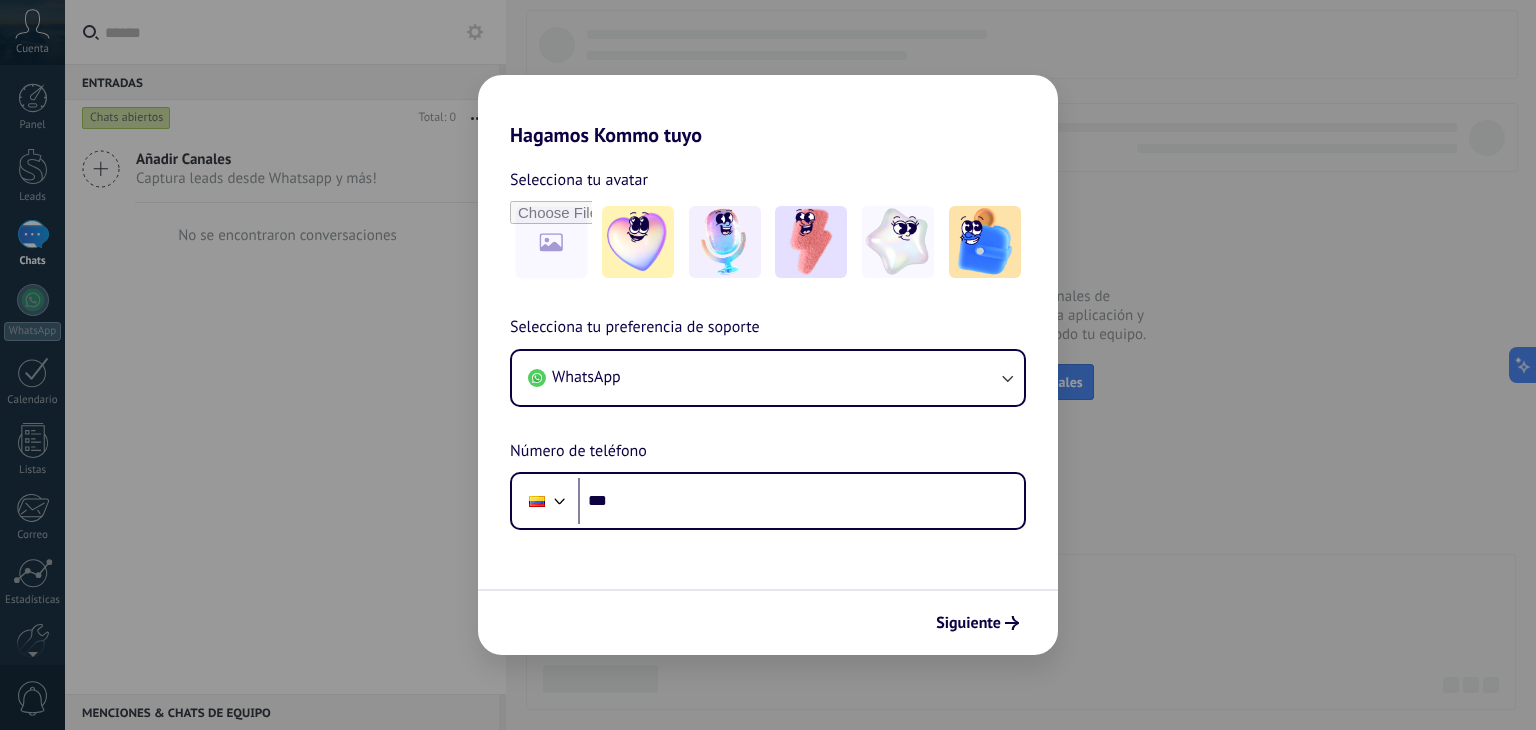scroll, scrollTop: 0, scrollLeft: 0, axis: both 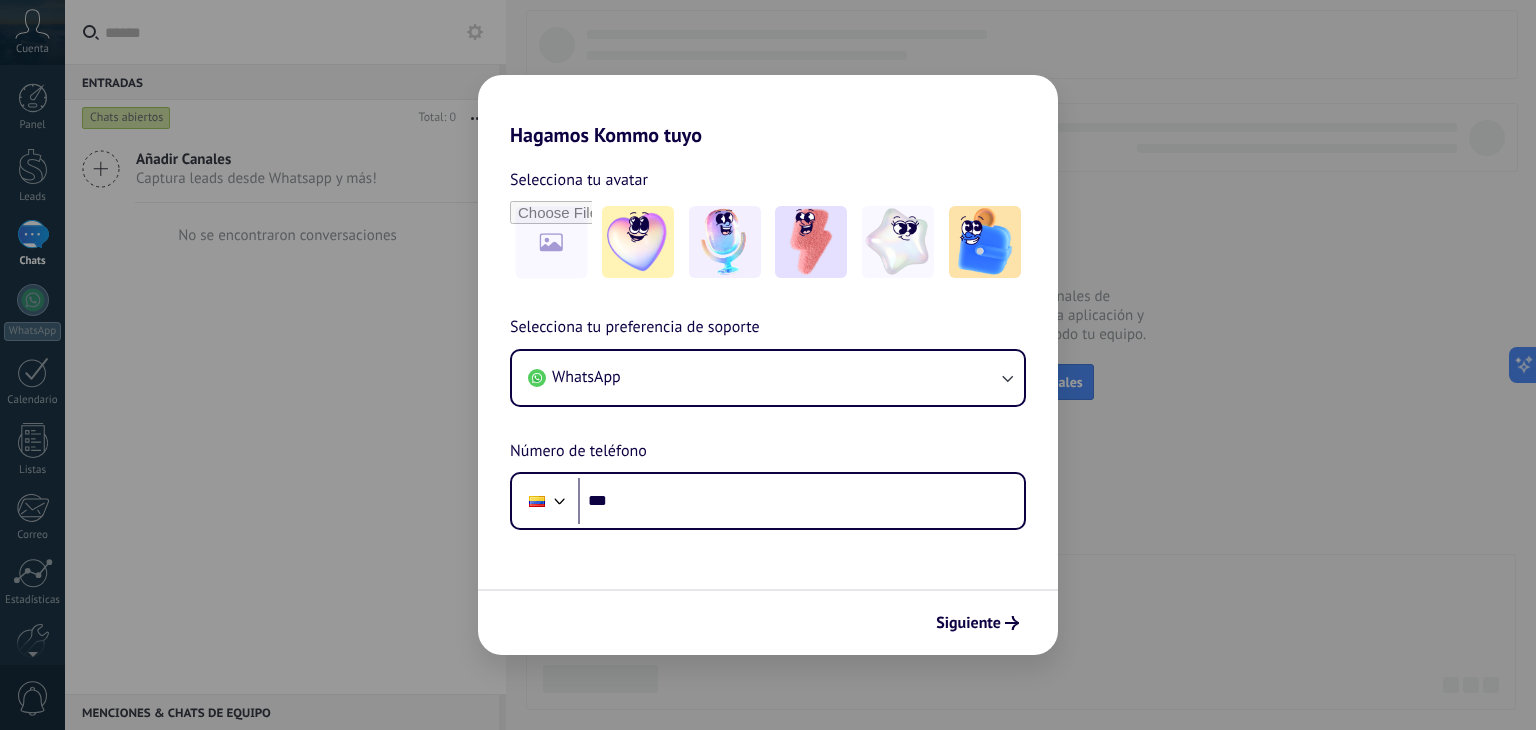 click on "Hagamos Kommo tuyo Selecciona tu avatar Selecciona tu preferencia de soporte WhatsApp Número de teléfono Phone *** Siguiente" at bounding box center [768, 365] 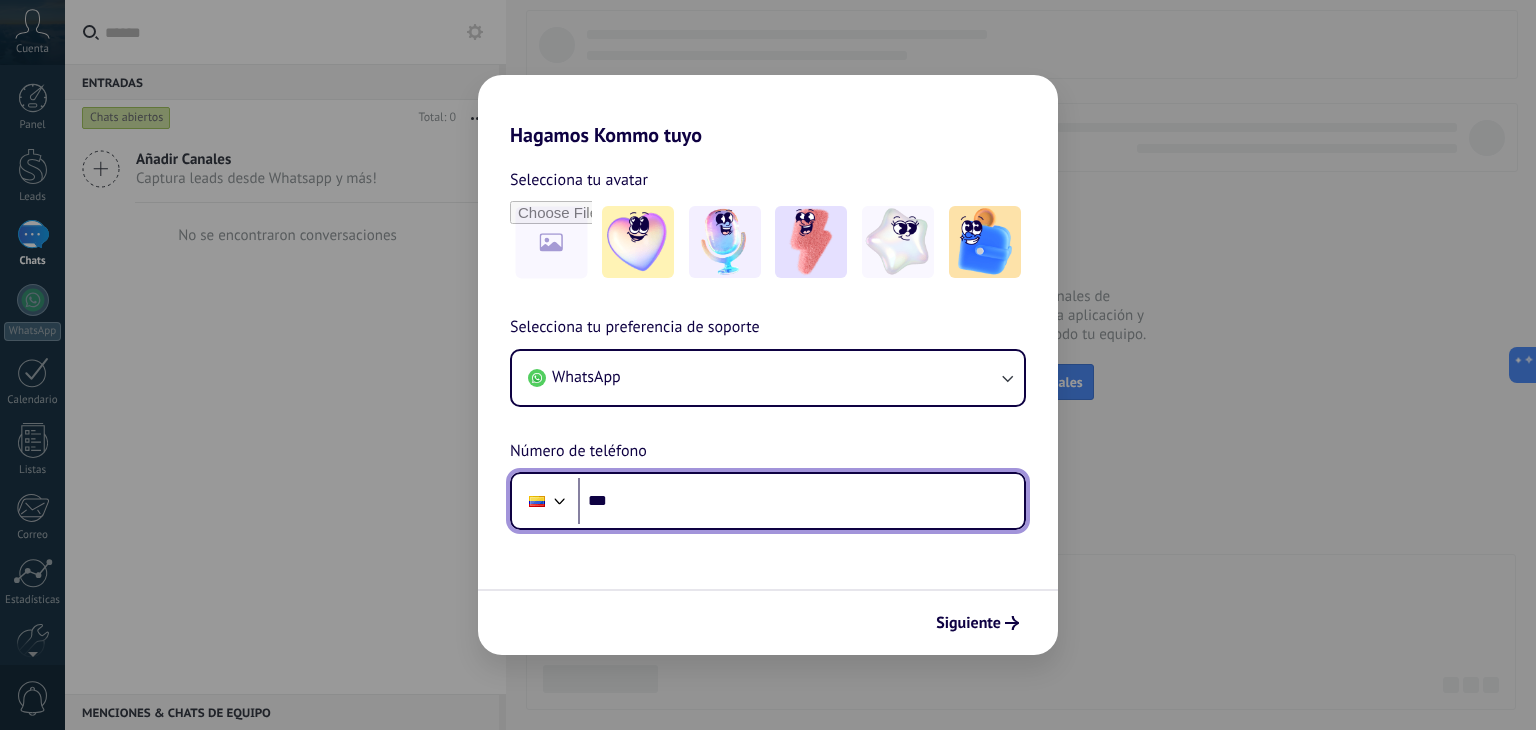click on "***" at bounding box center (801, 501) 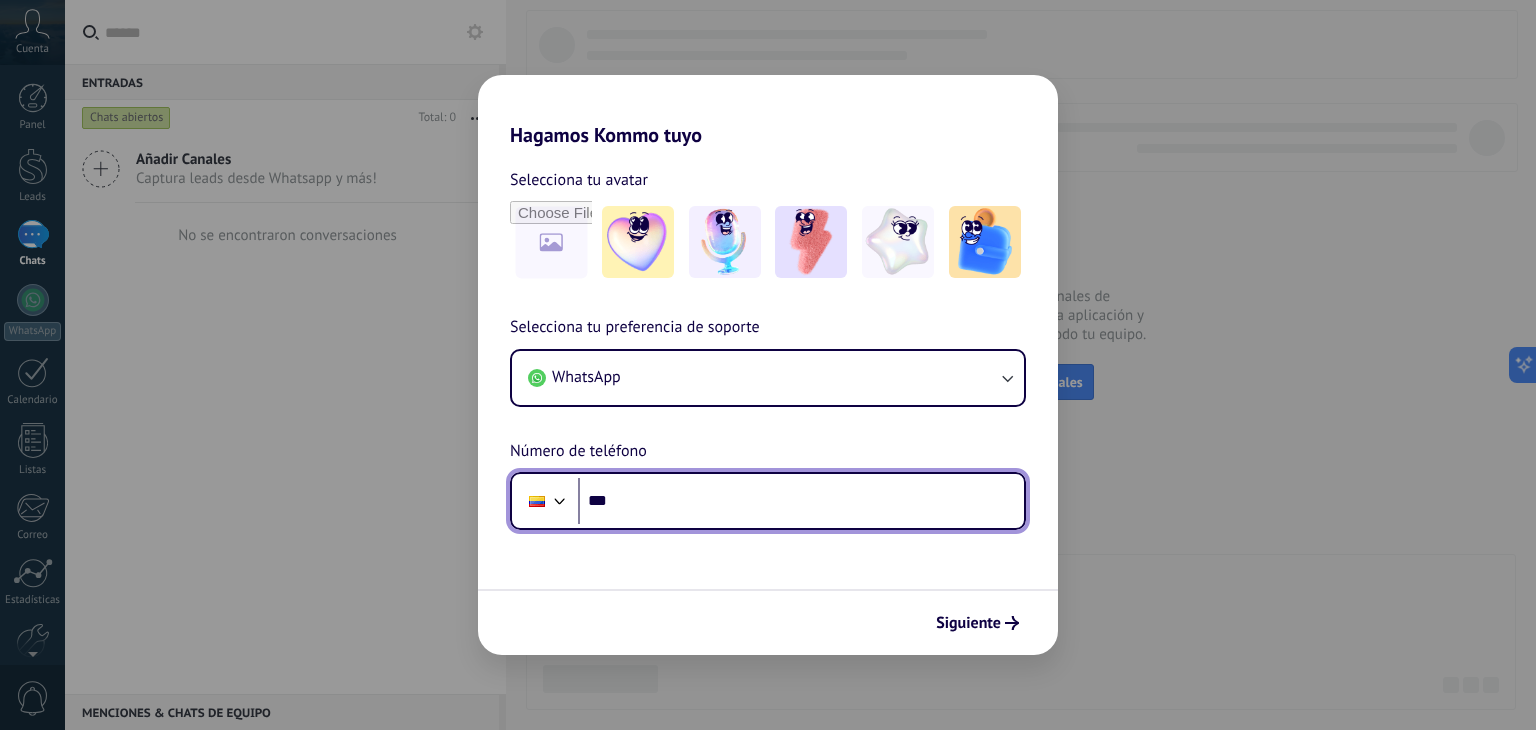 paste on "**********" 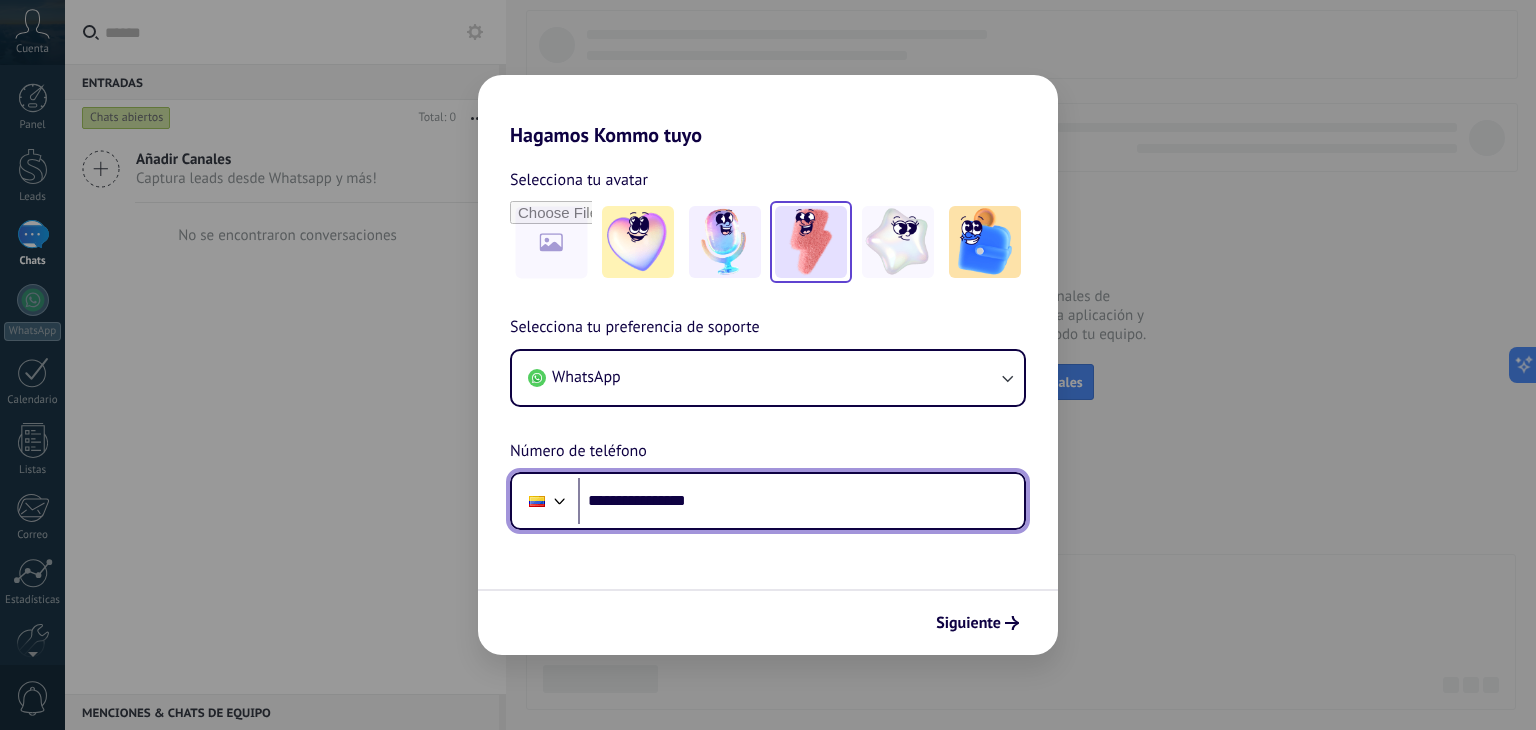 type on "**********" 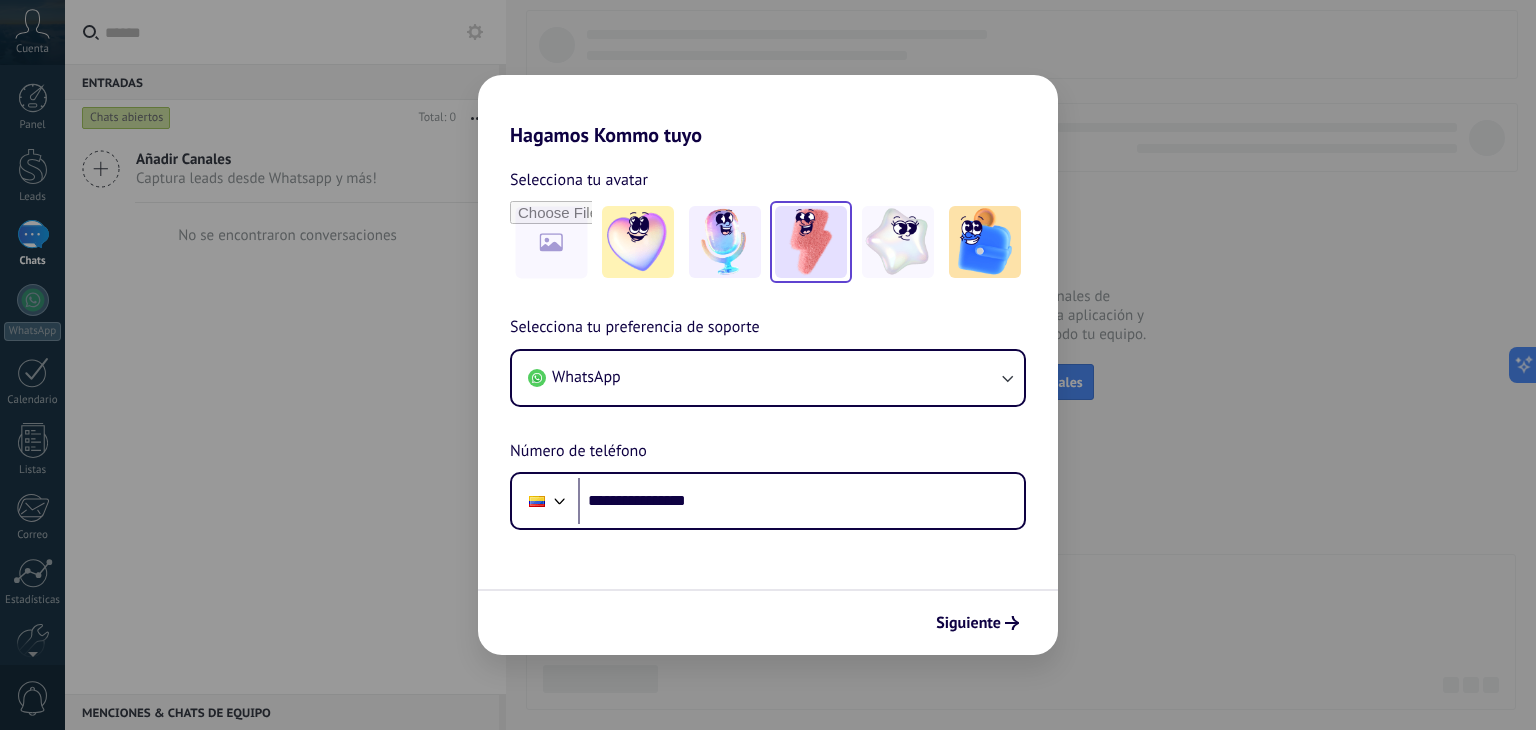 click at bounding box center [811, 242] 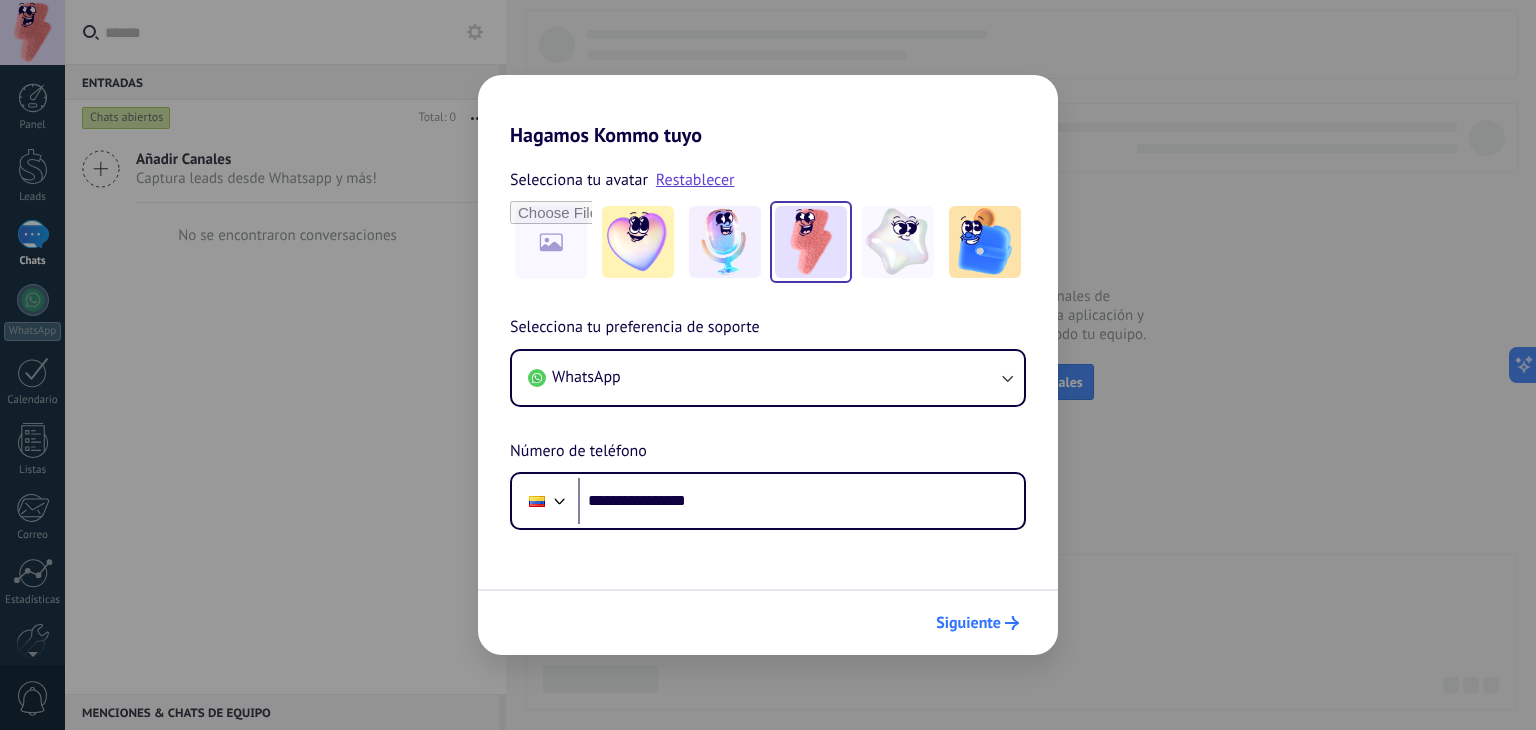 click on "Siguiente" at bounding box center (977, 623) 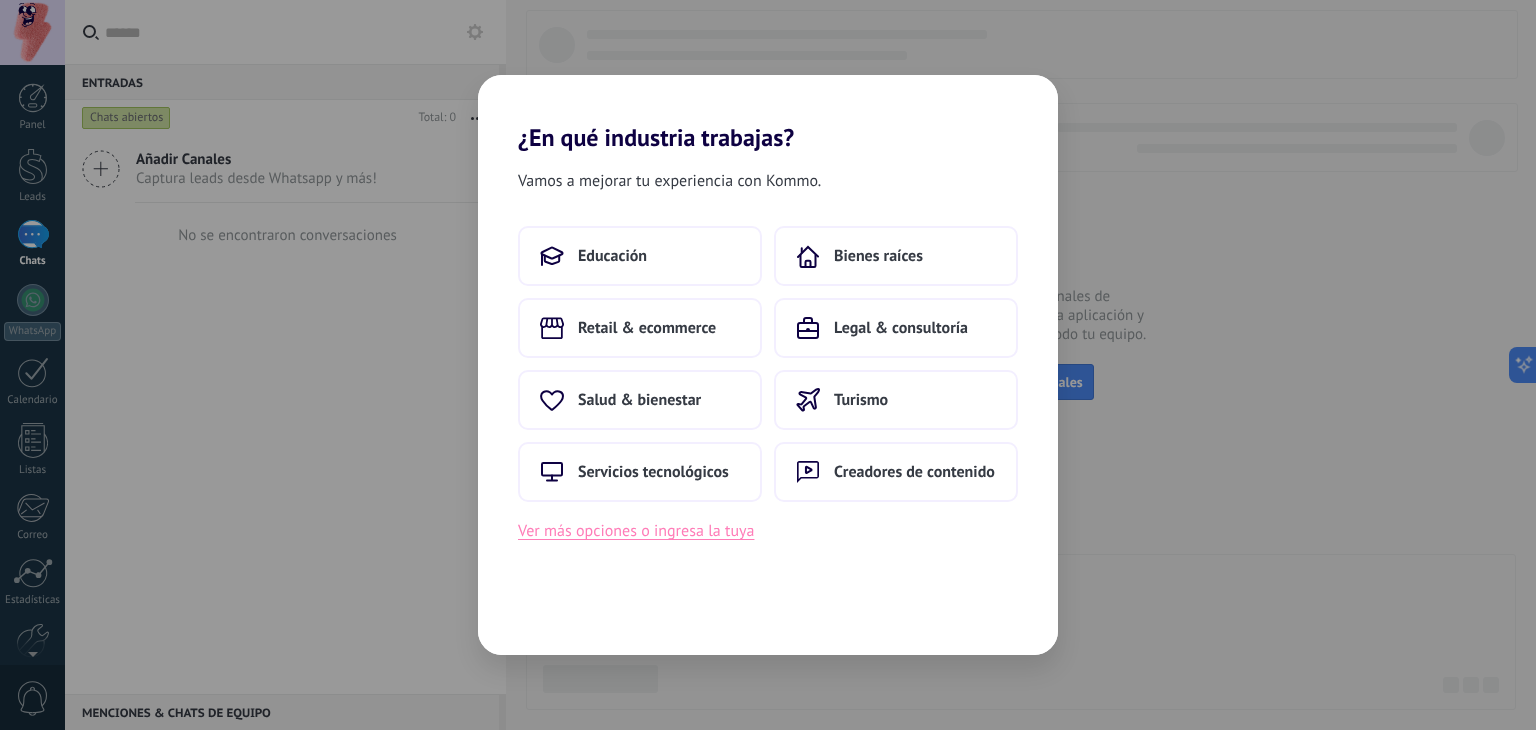 click on "Ver más opciones o ingresa la tuya" at bounding box center [636, 531] 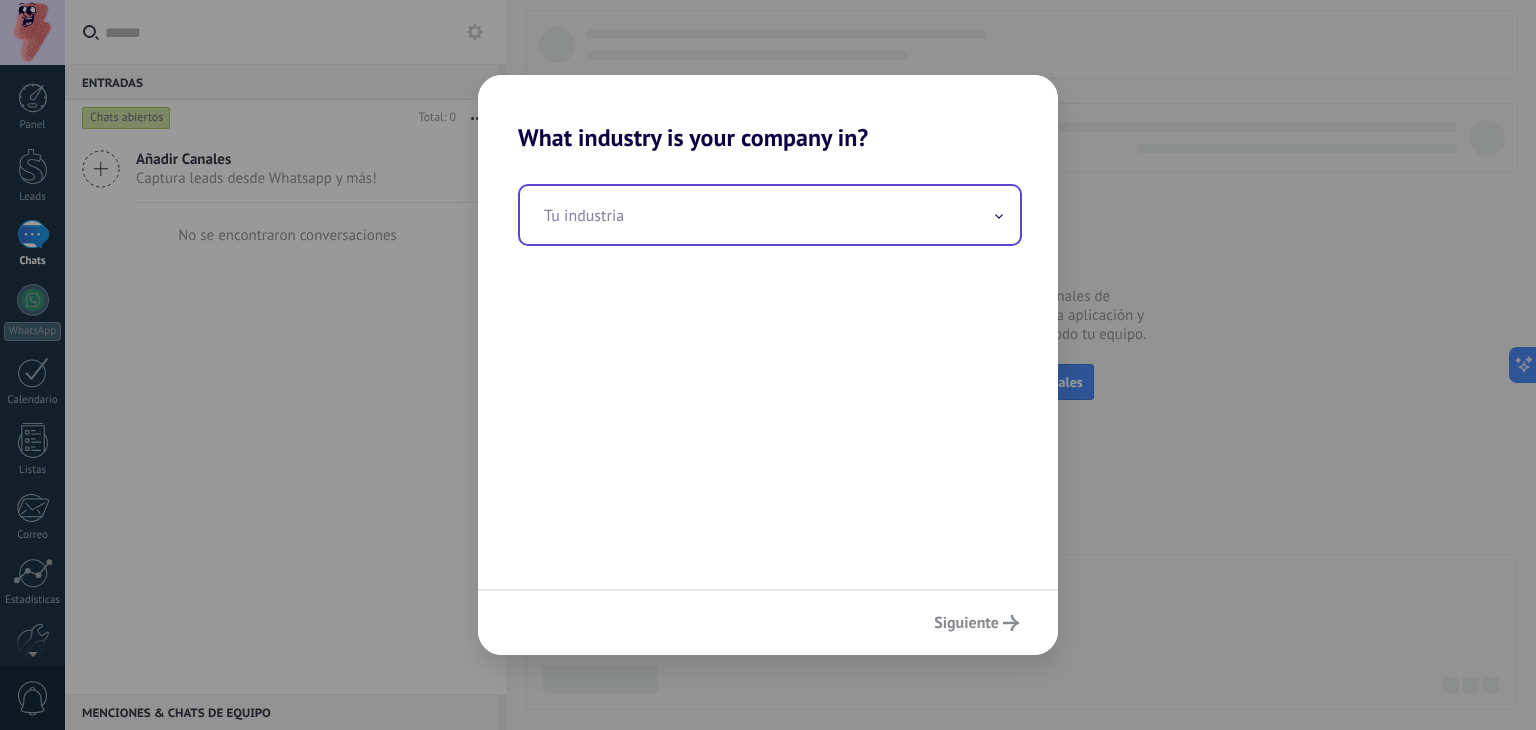 click at bounding box center (770, 215) 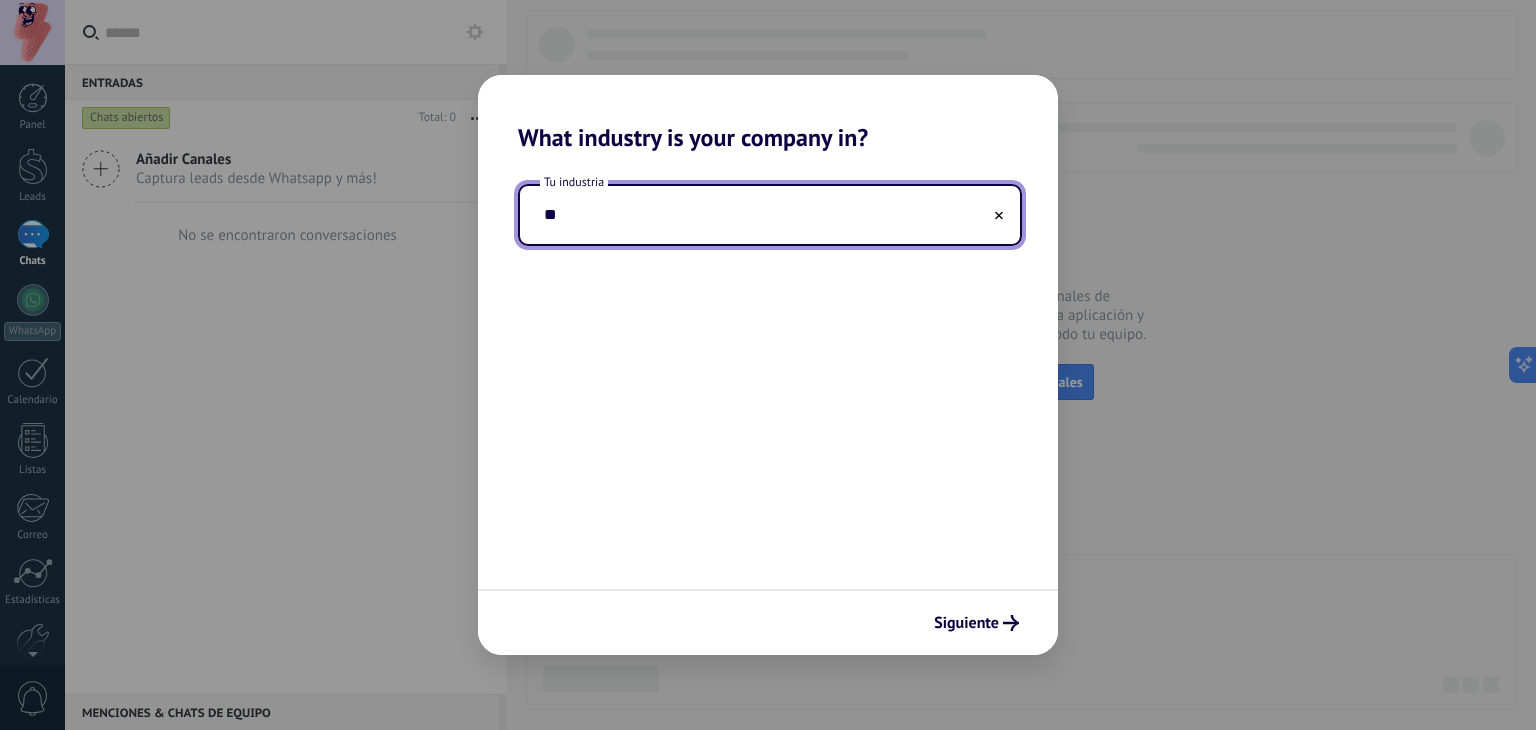 type on "*" 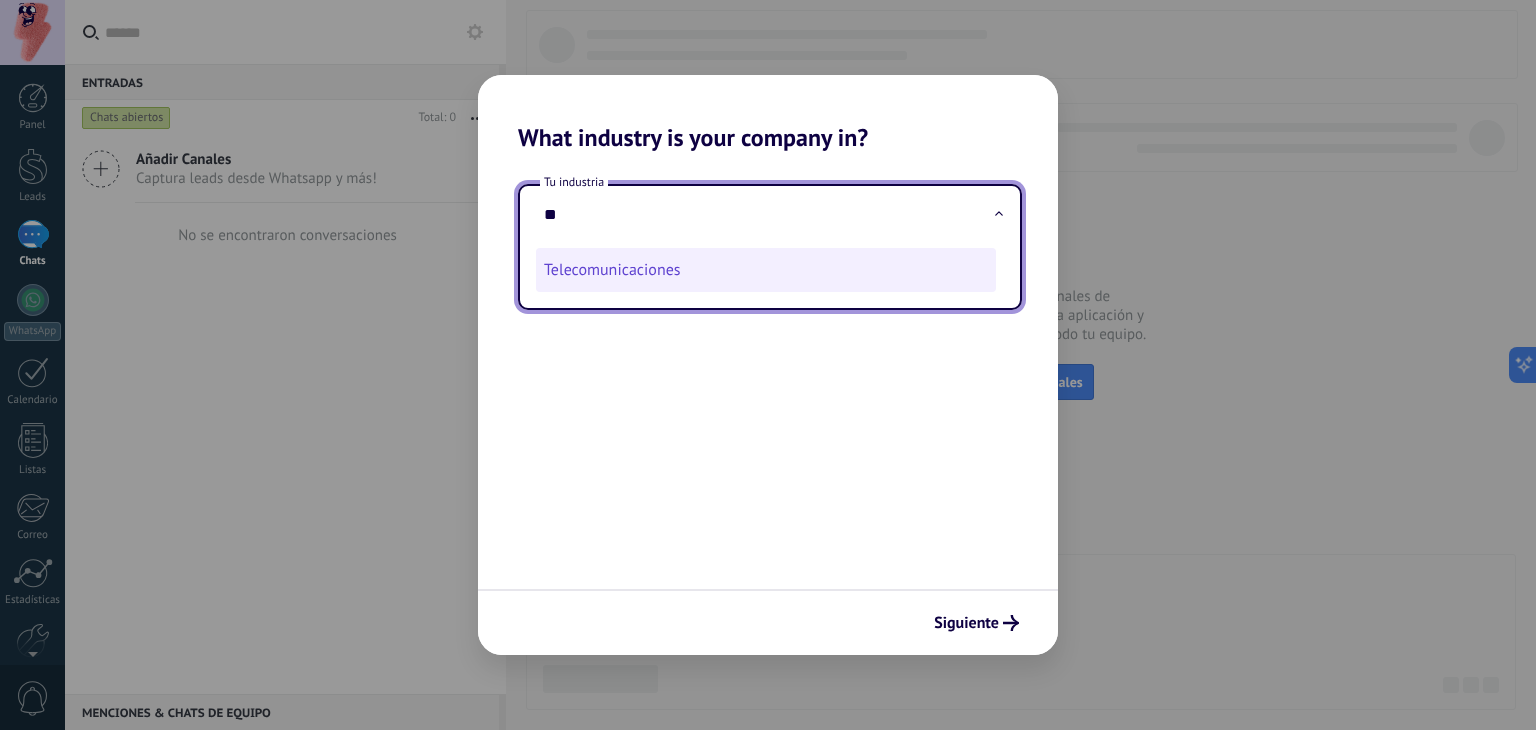 click on "Telecomunicaciones" at bounding box center (766, 270) 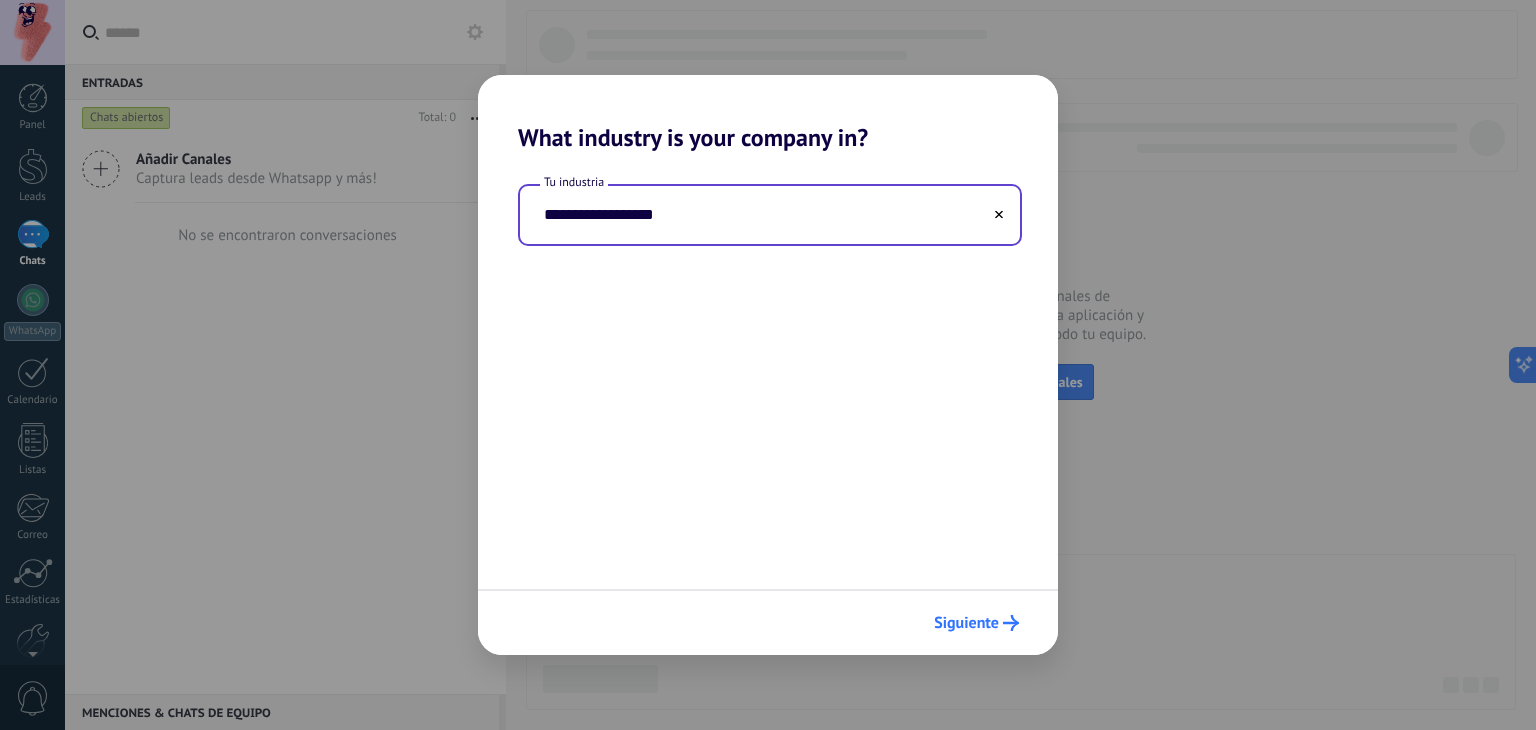 click on "Siguiente" at bounding box center [966, 623] 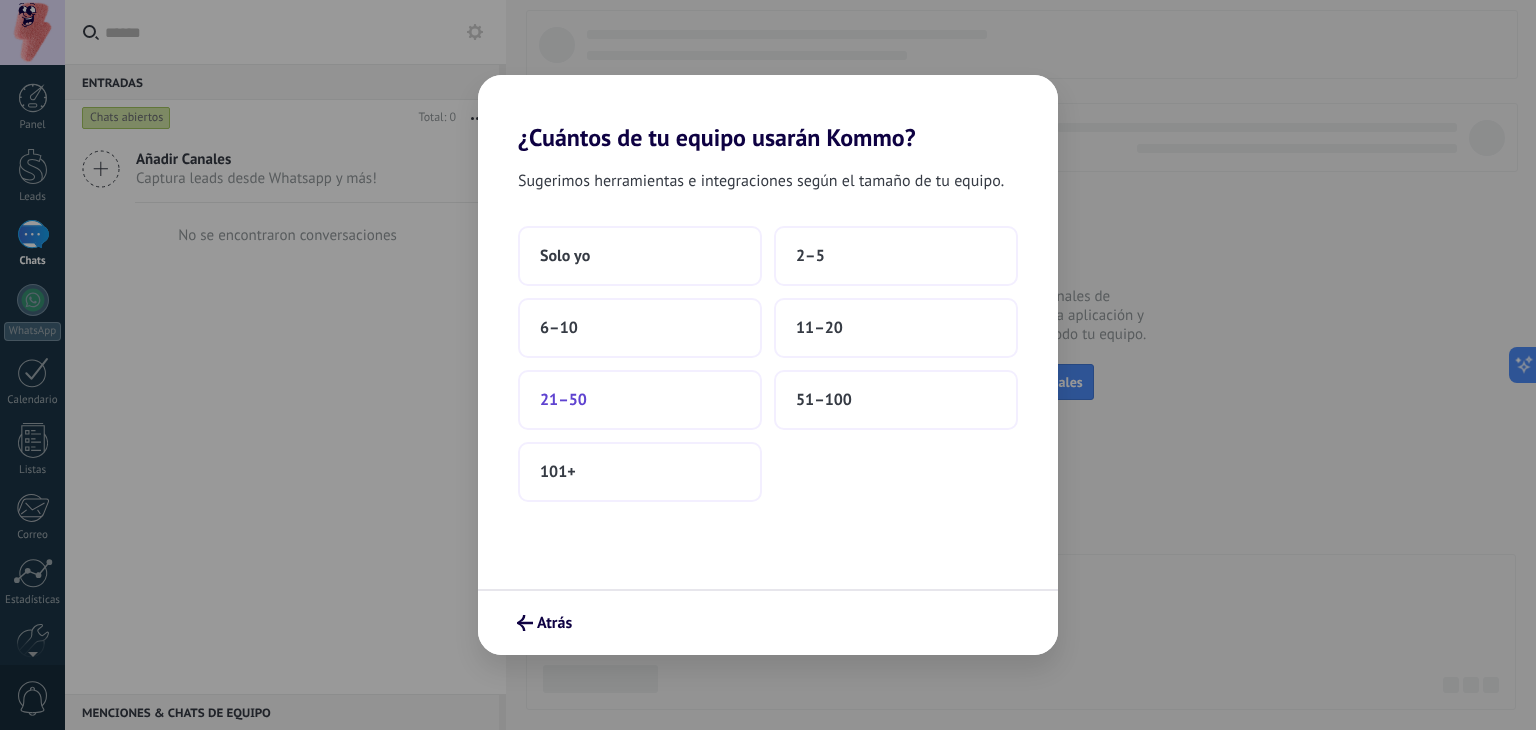 click on "21–50" at bounding box center [640, 400] 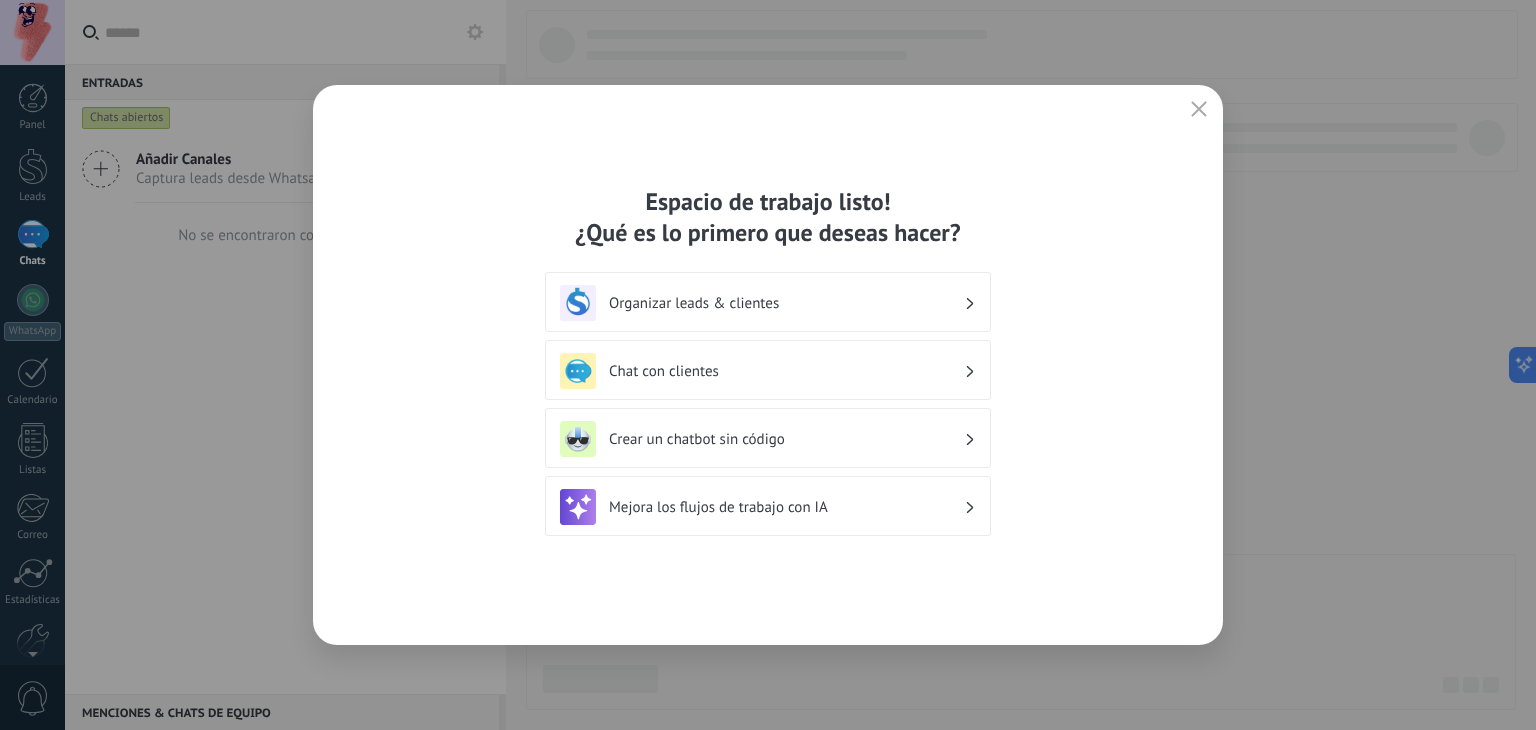 click on "Organizar leads & clientes" at bounding box center (768, 303) 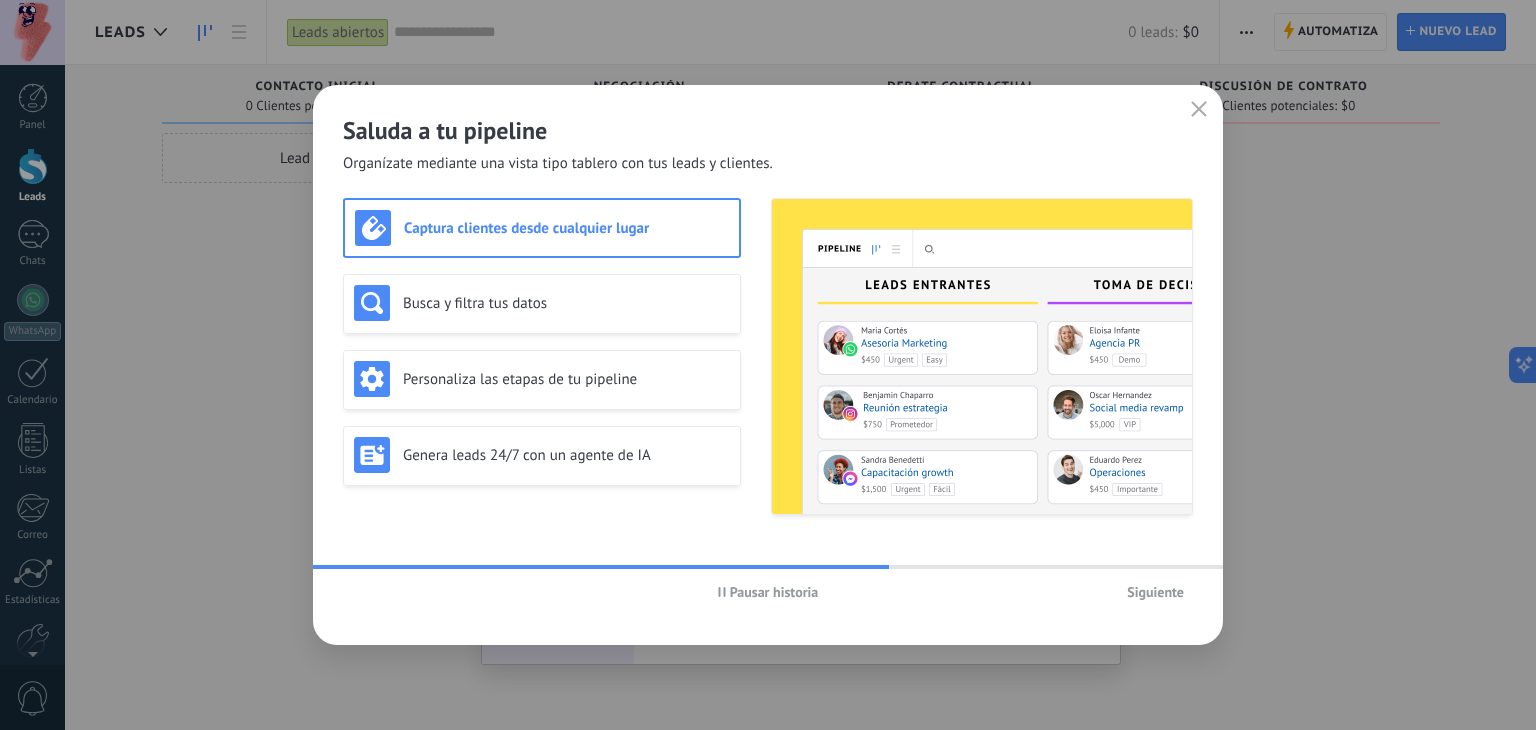 click 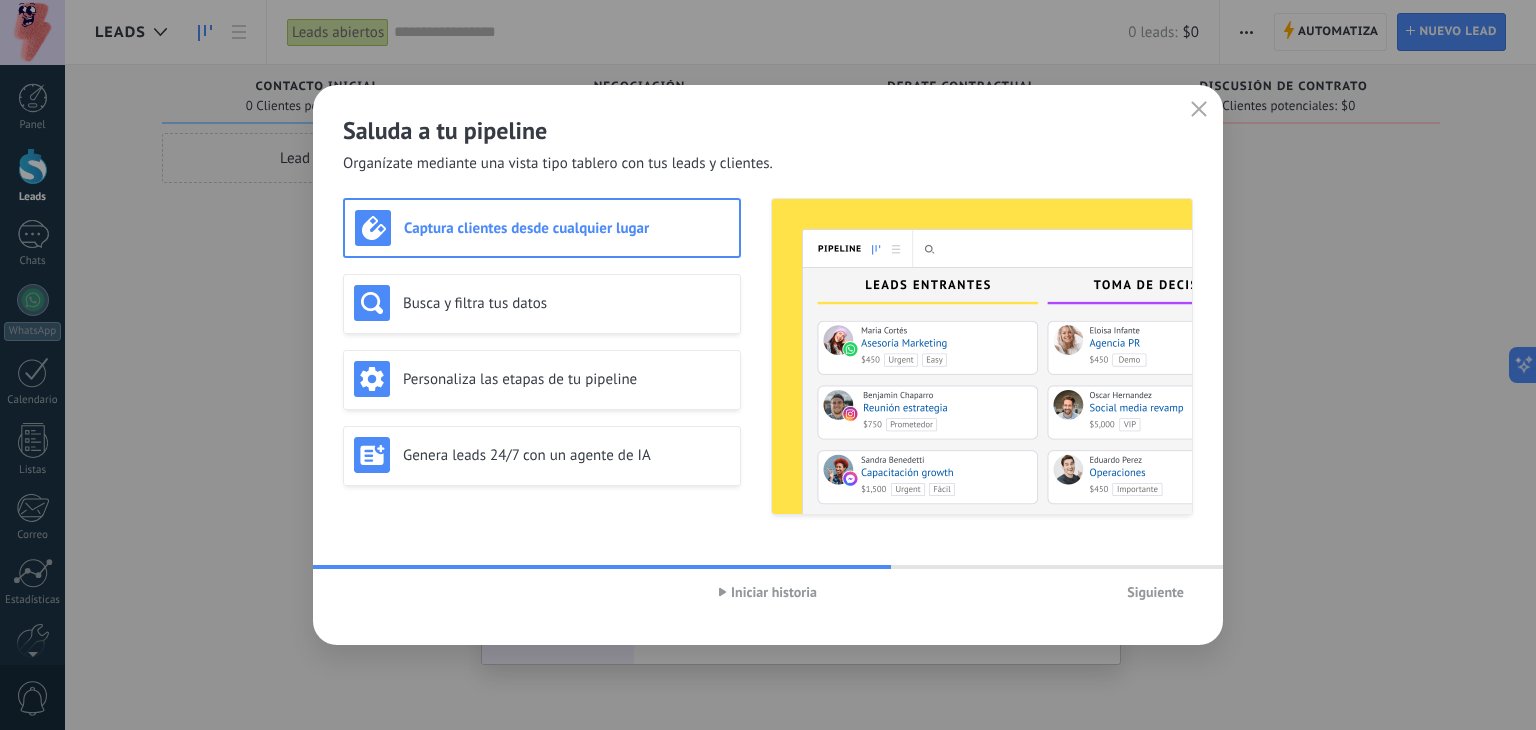 click on "Captura clientes desde cualquier lugar" at bounding box center [566, 228] 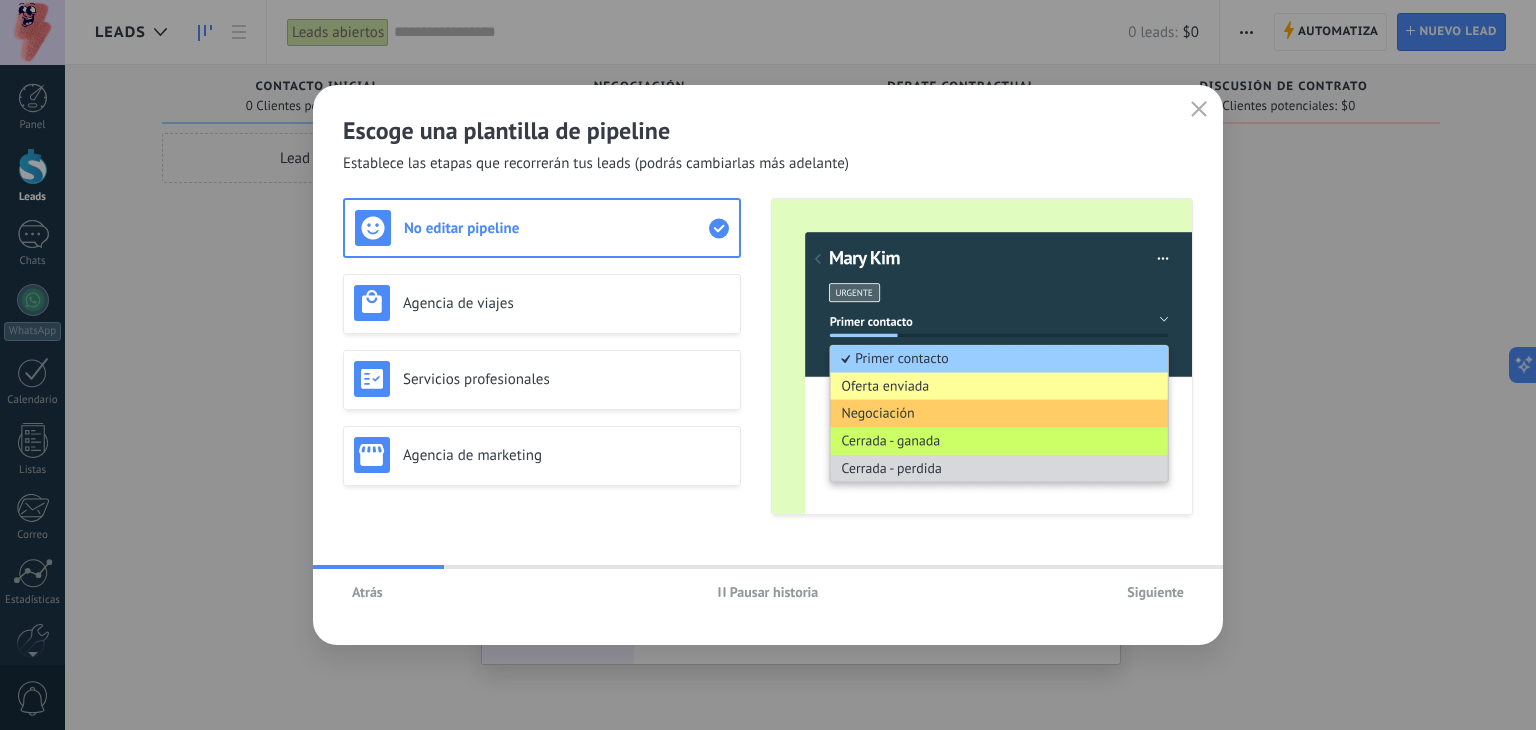 click on "Pausar historia" at bounding box center (768, 592) 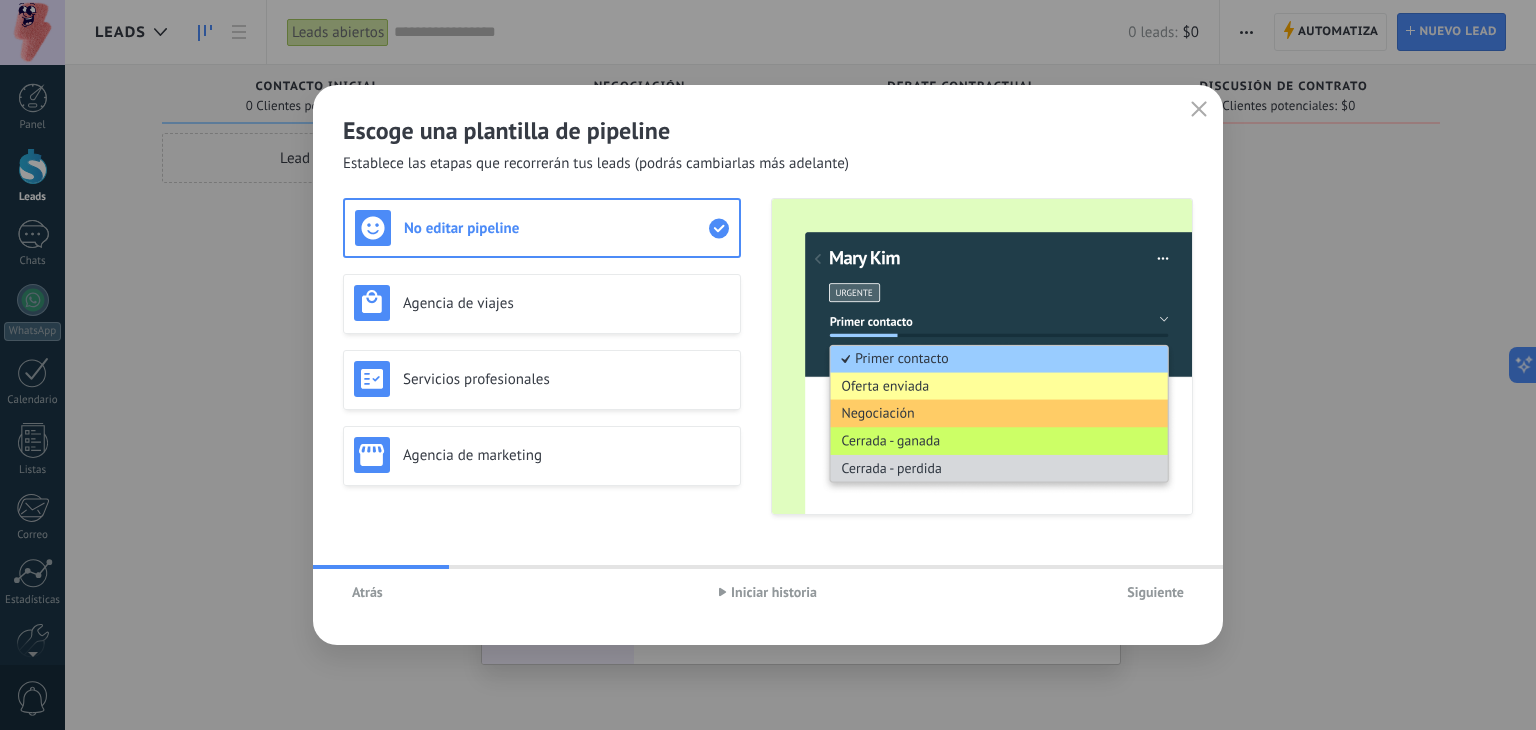 click on "Siguiente" at bounding box center (1155, 592) 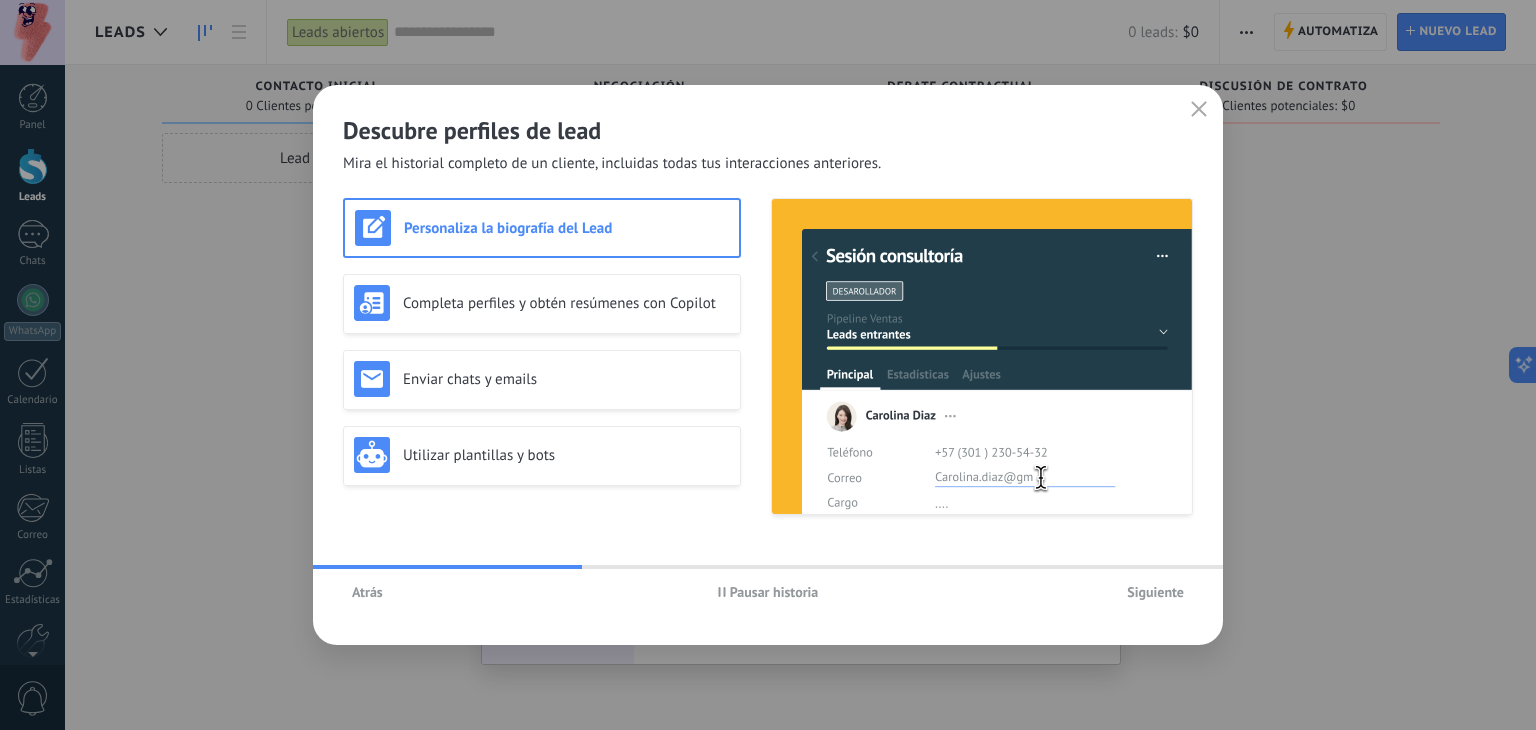 click on "Pausar historia" at bounding box center (774, 592) 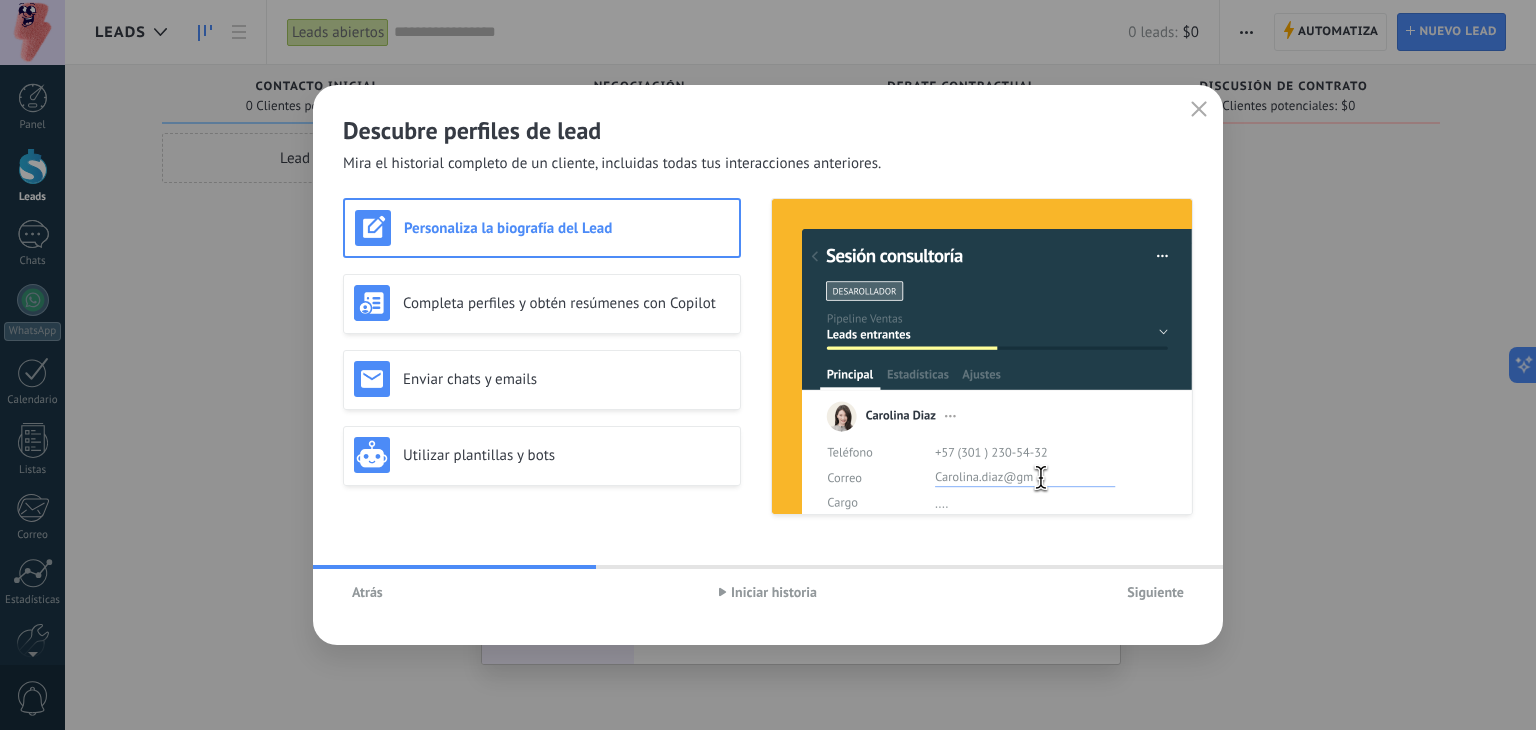 click on "Siguiente" at bounding box center [1155, 592] 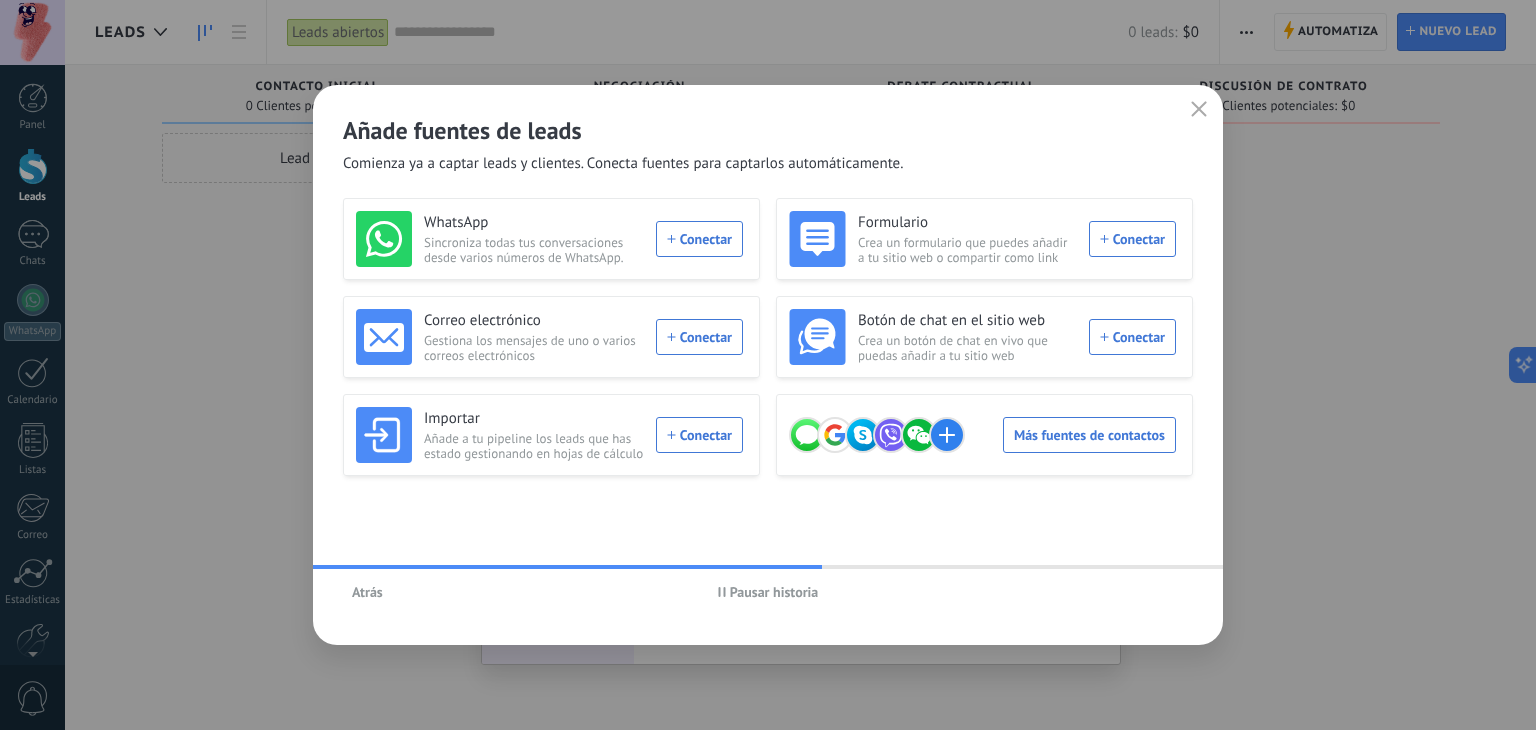 click 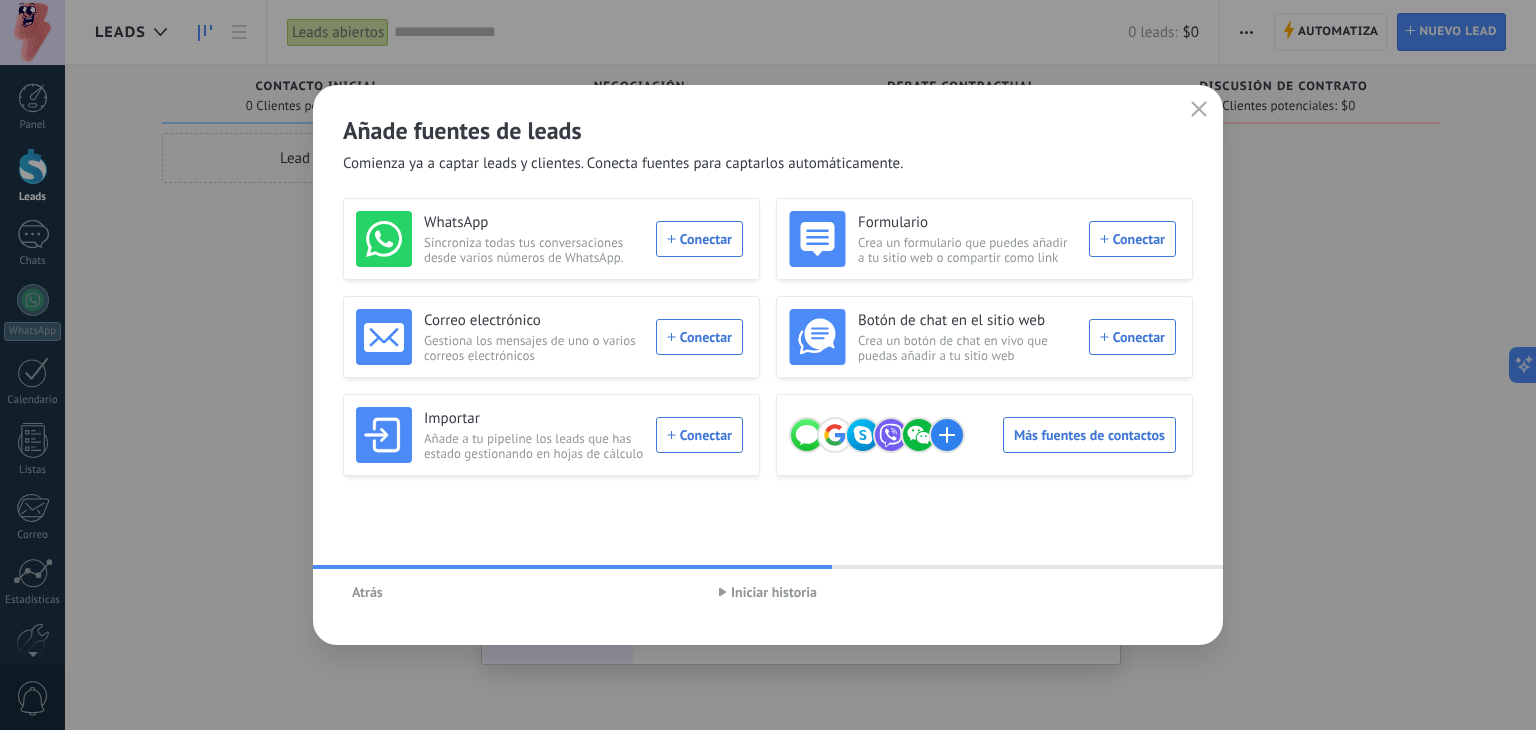 drag, startPoint x: 1057, startPoint y: 444, endPoint x: 947, endPoint y: 558, distance: 158.41718 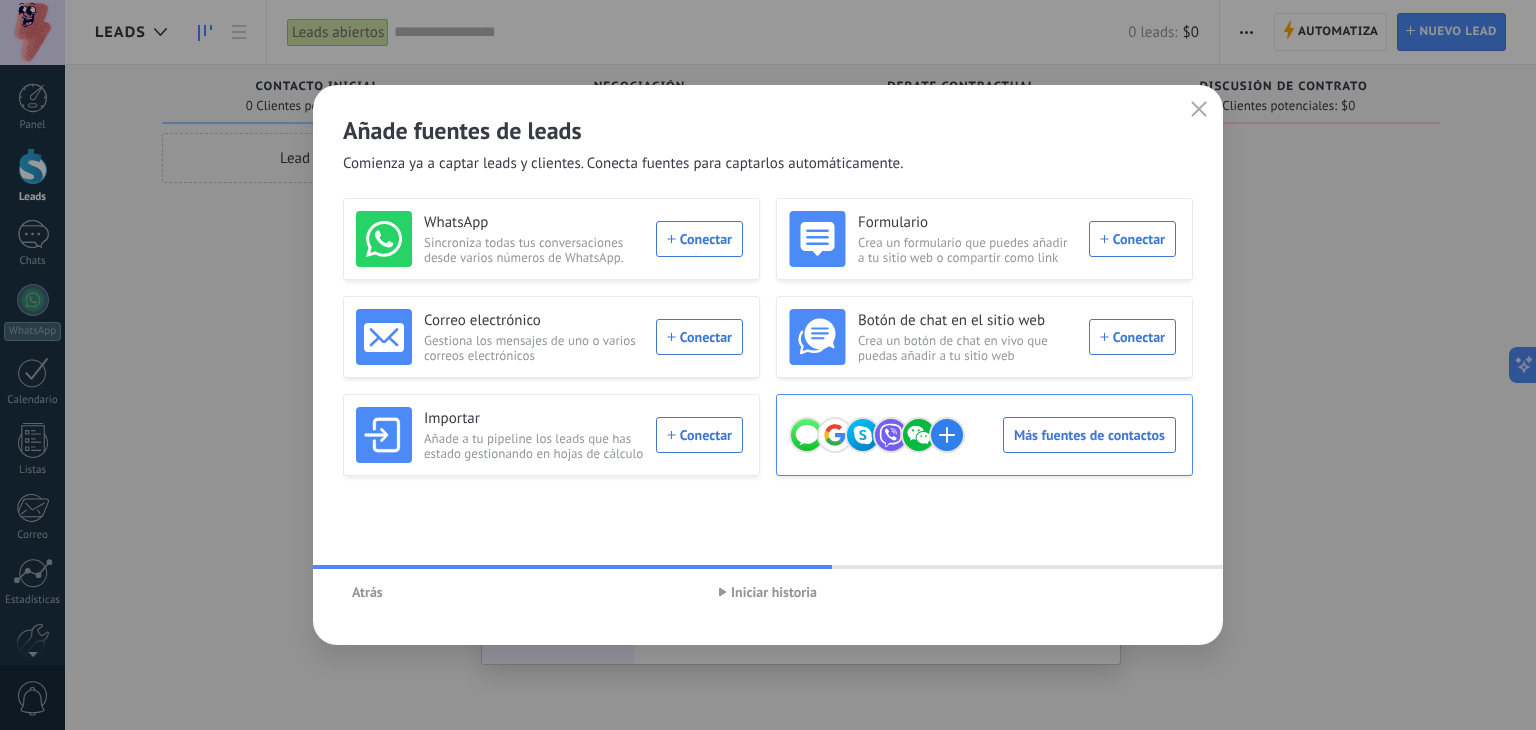 click on "Más fuentes de contactos" at bounding box center [982, 435] 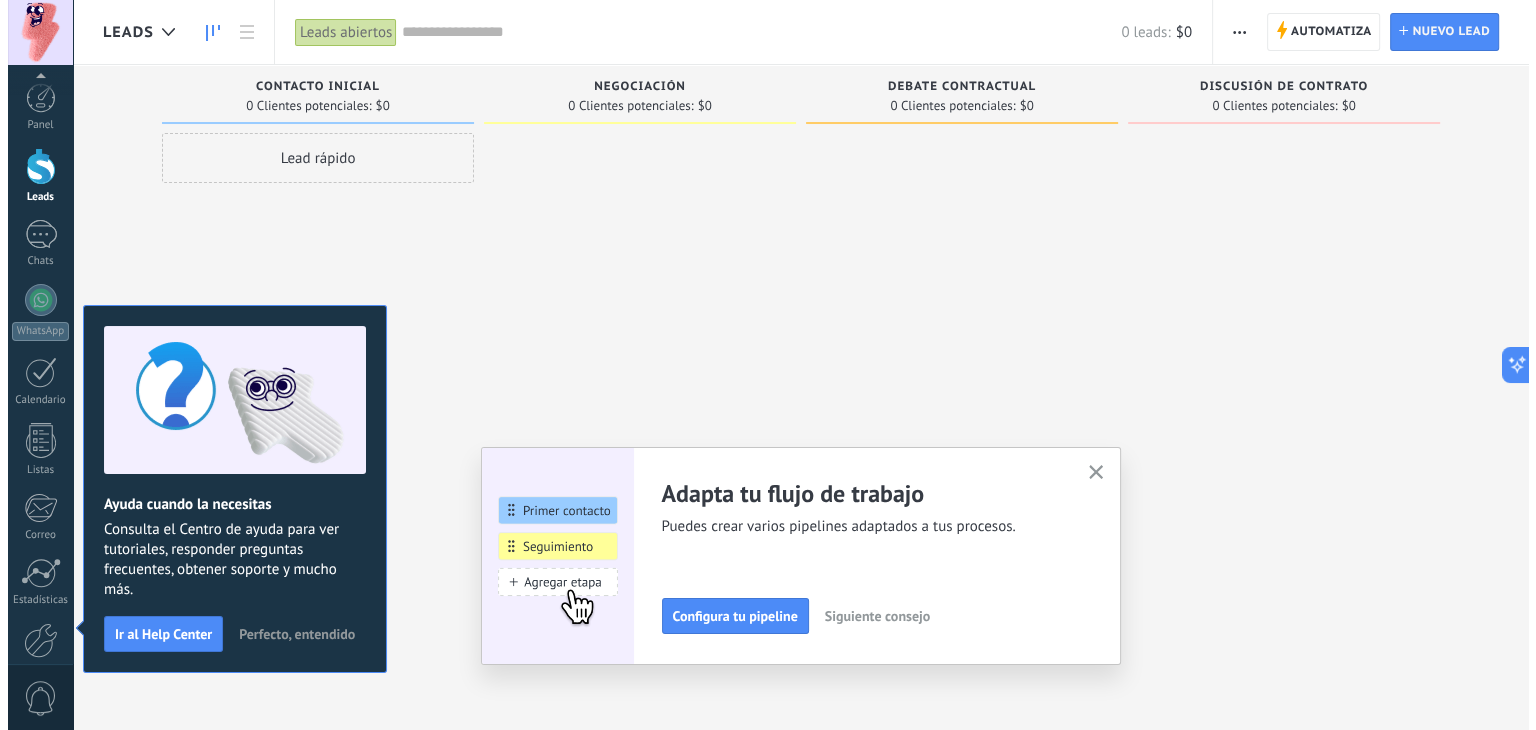 scroll, scrollTop: 101, scrollLeft: 0, axis: vertical 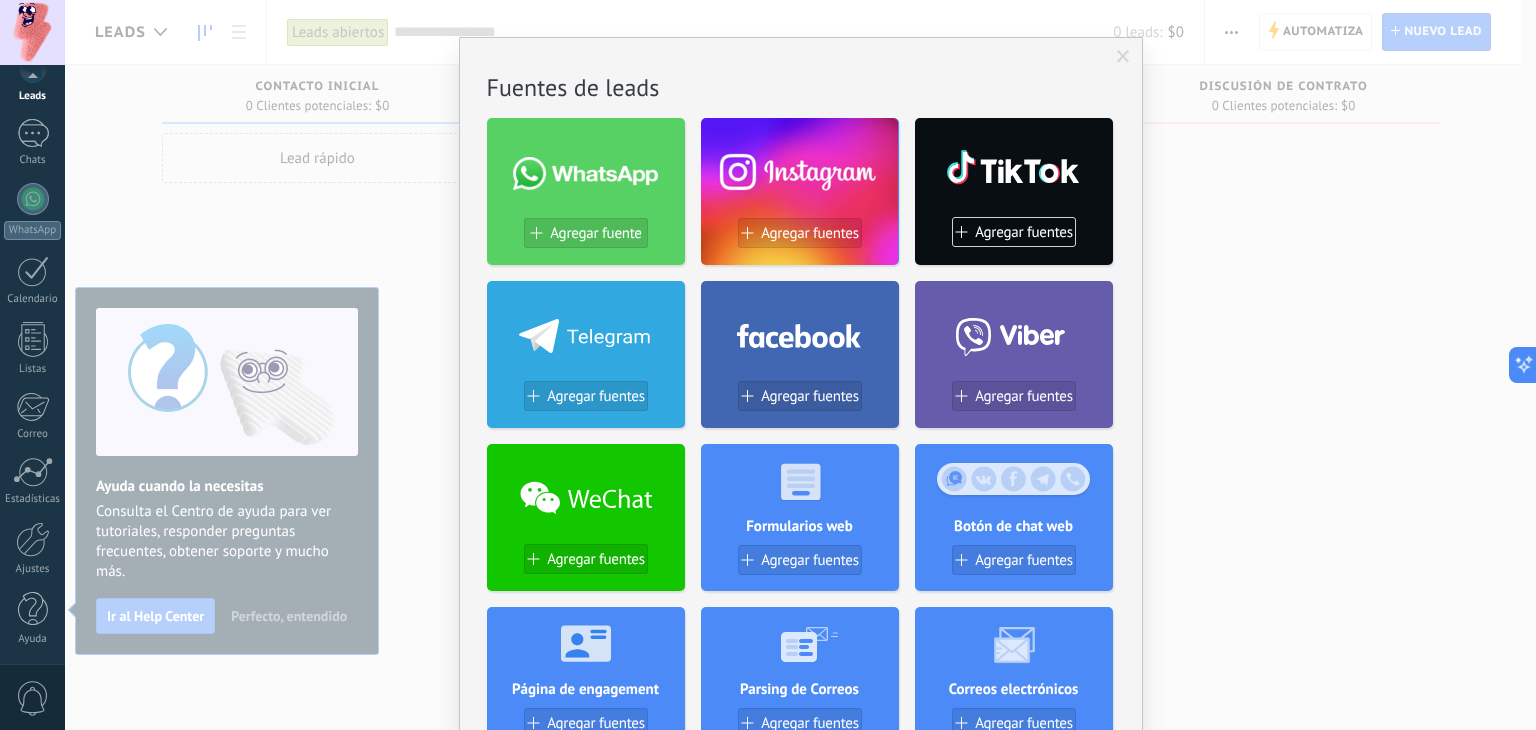 click at bounding box center (1123, 57) 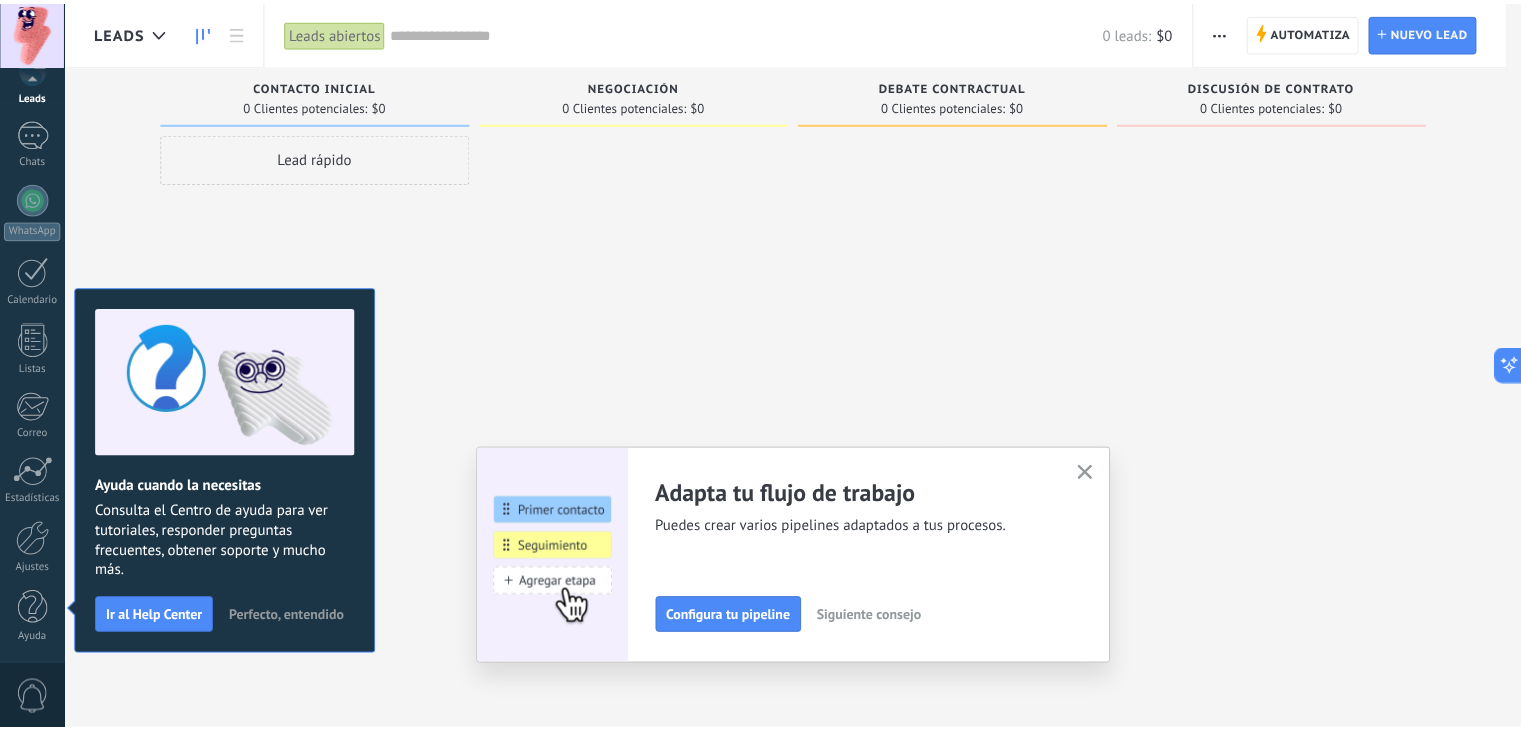 scroll, scrollTop: 0, scrollLeft: 0, axis: both 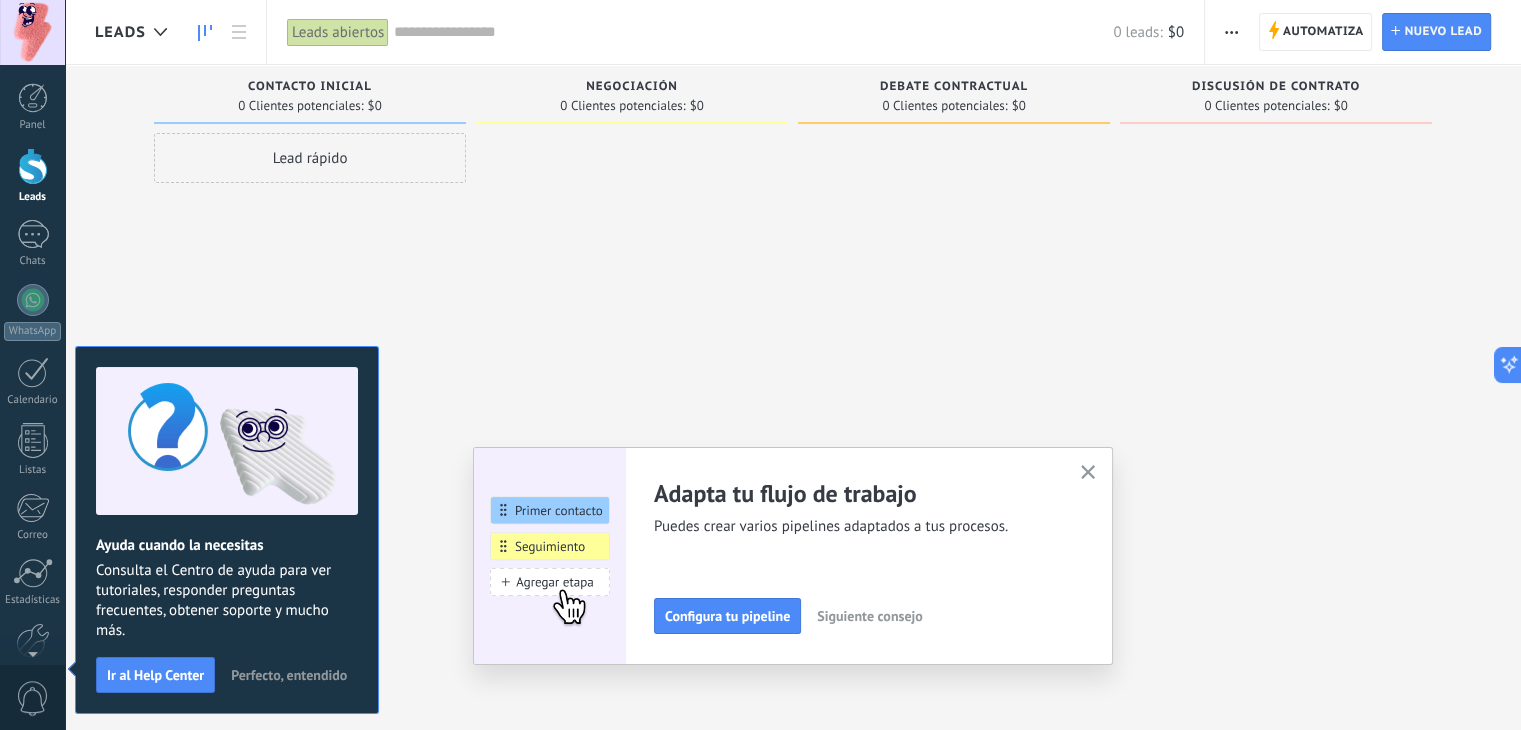 click at bounding box center [32, 32] 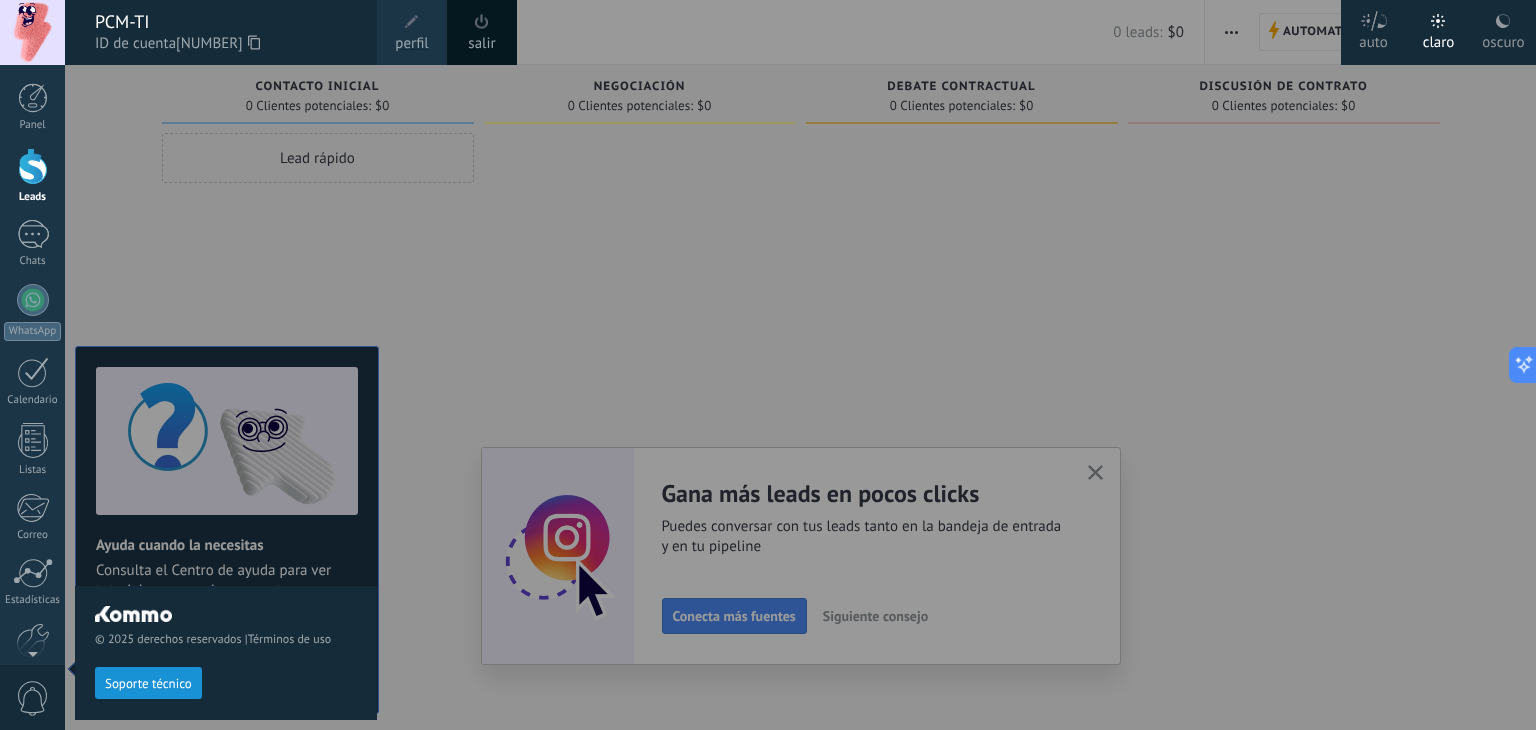 click 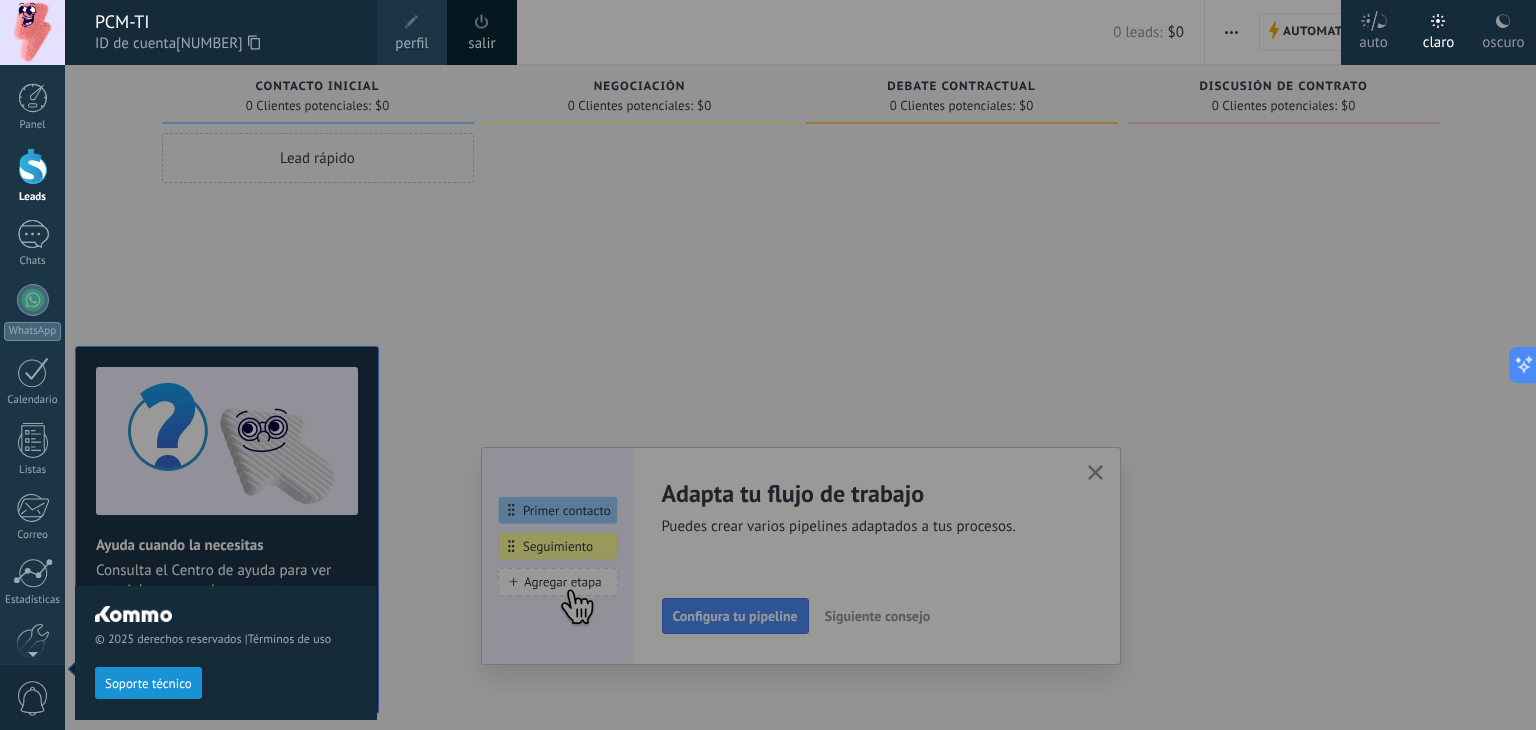 click at bounding box center (833, 365) 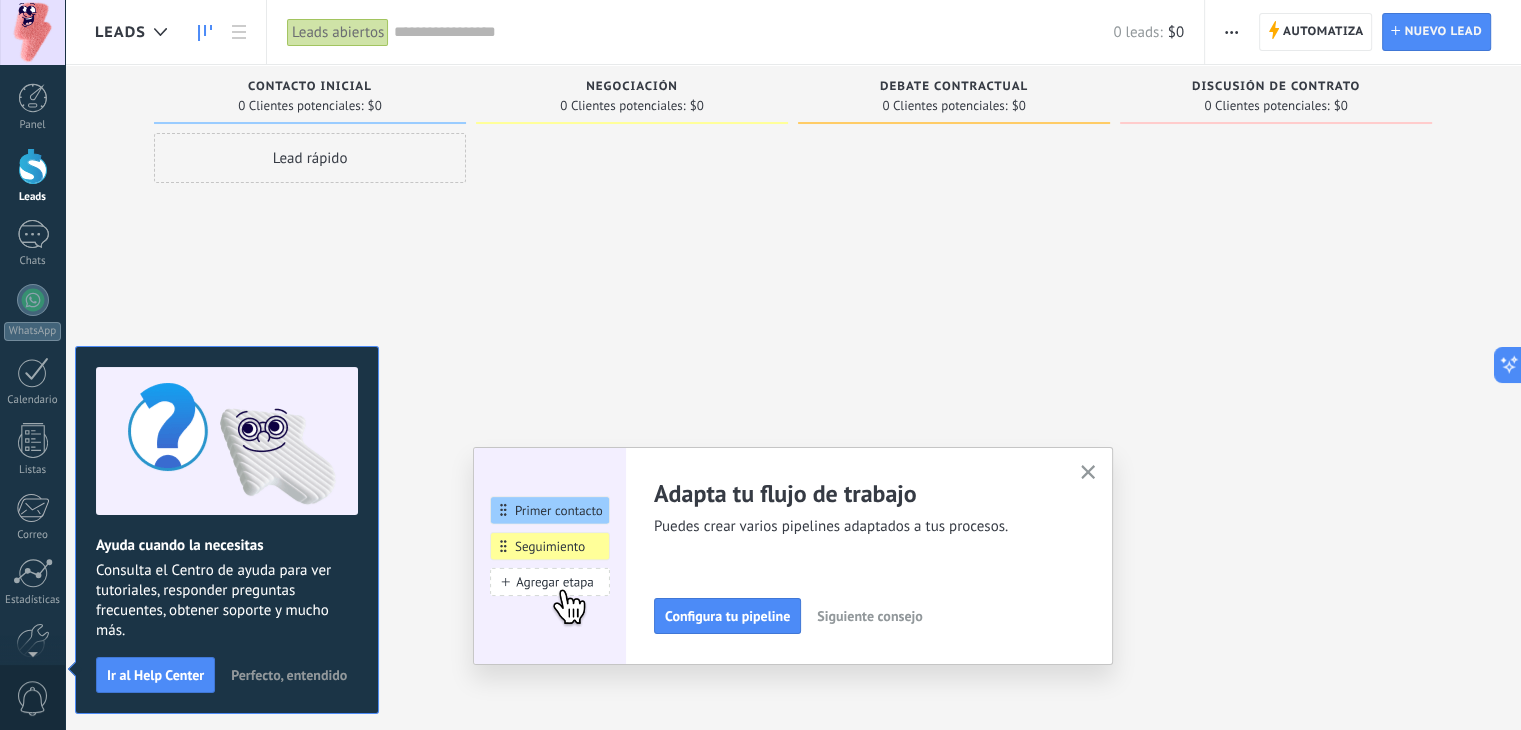 click 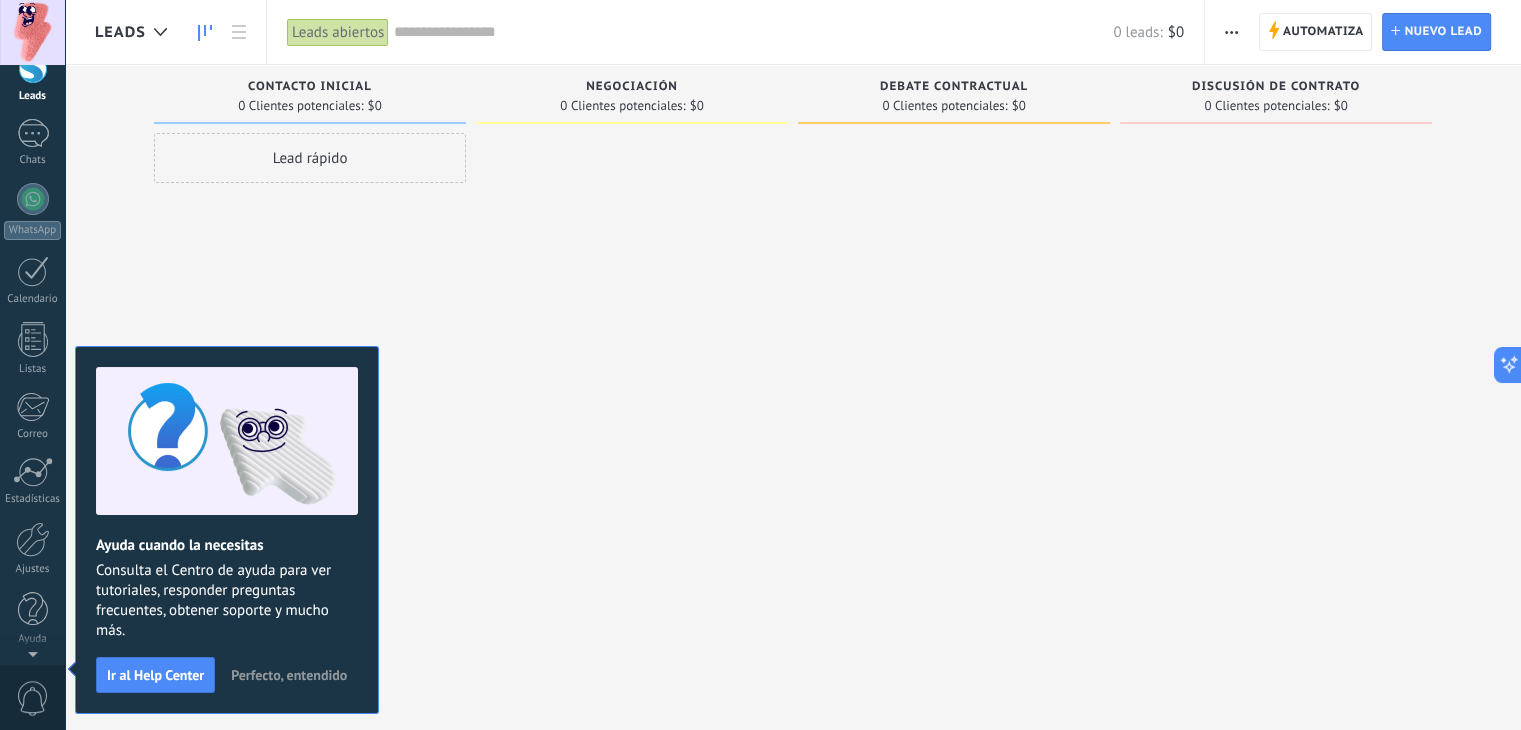 scroll, scrollTop: 0, scrollLeft: 0, axis: both 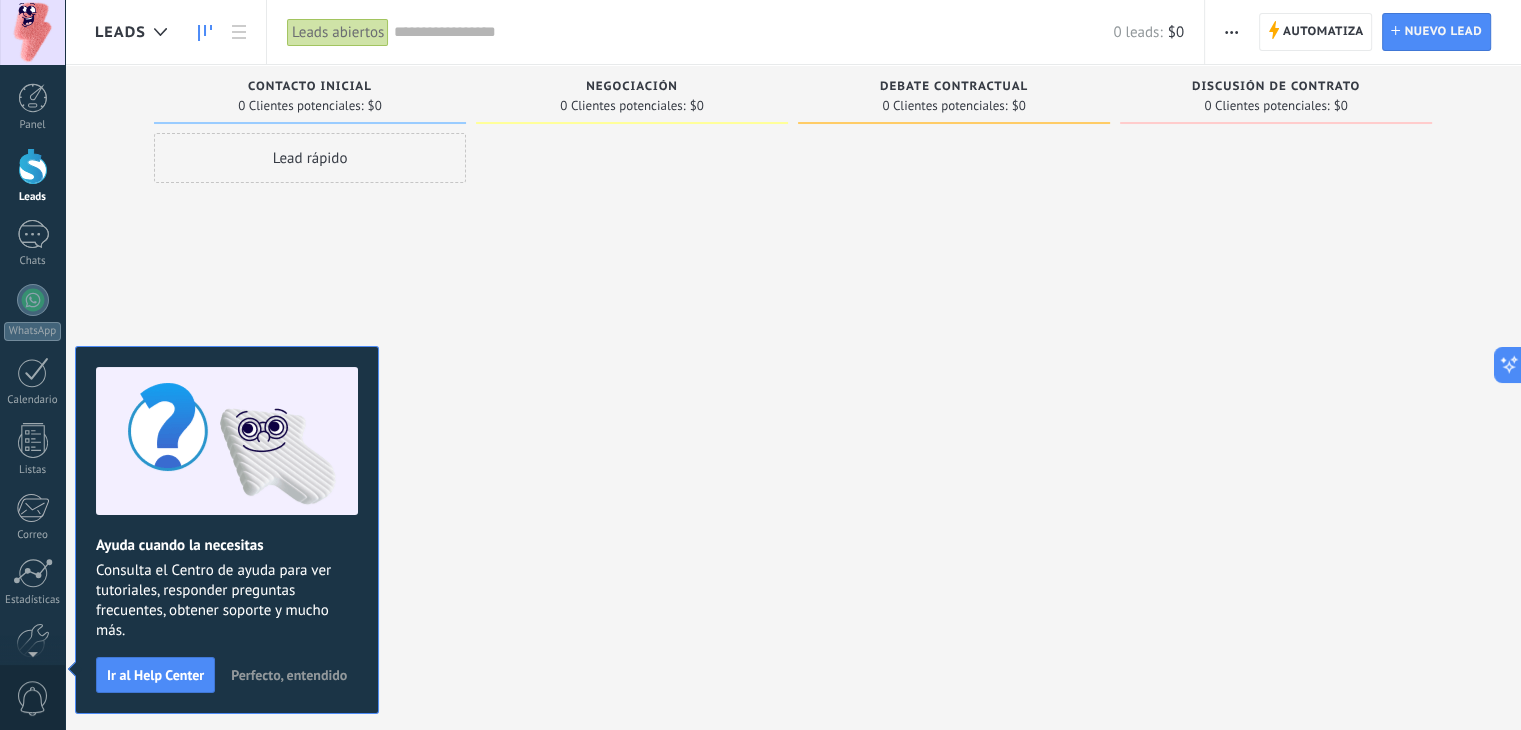 click on "Lead rápido" at bounding box center [310, 367] 